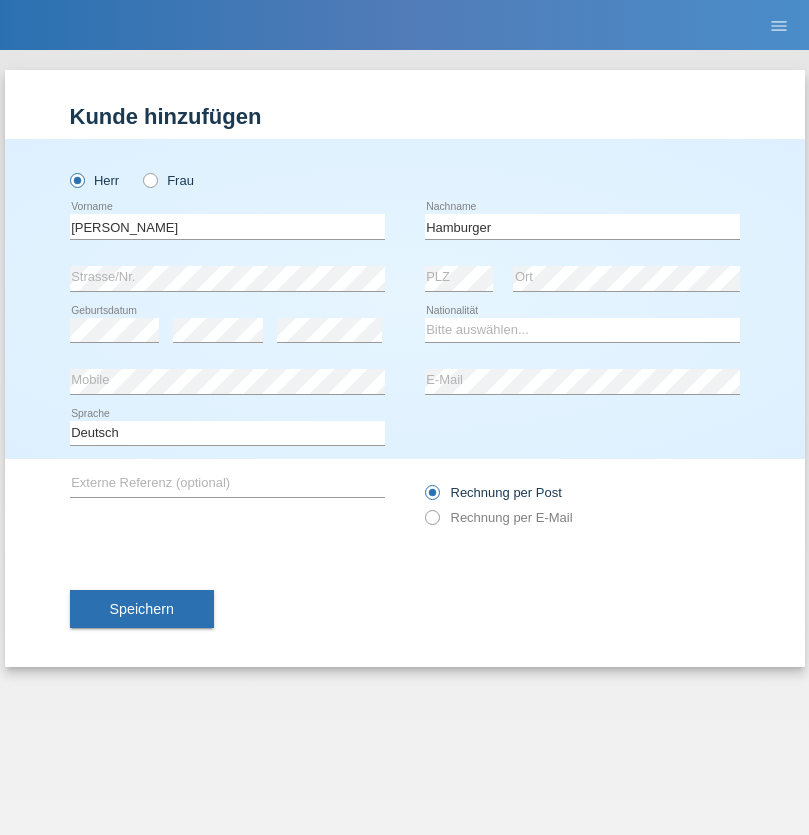 scroll, scrollTop: 0, scrollLeft: 0, axis: both 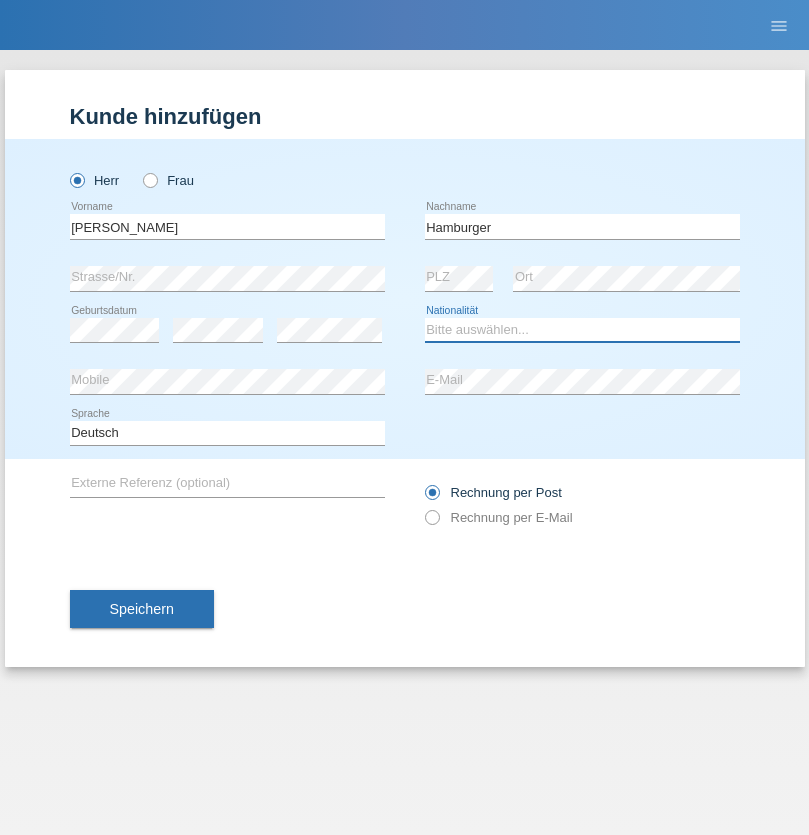 select on "CH" 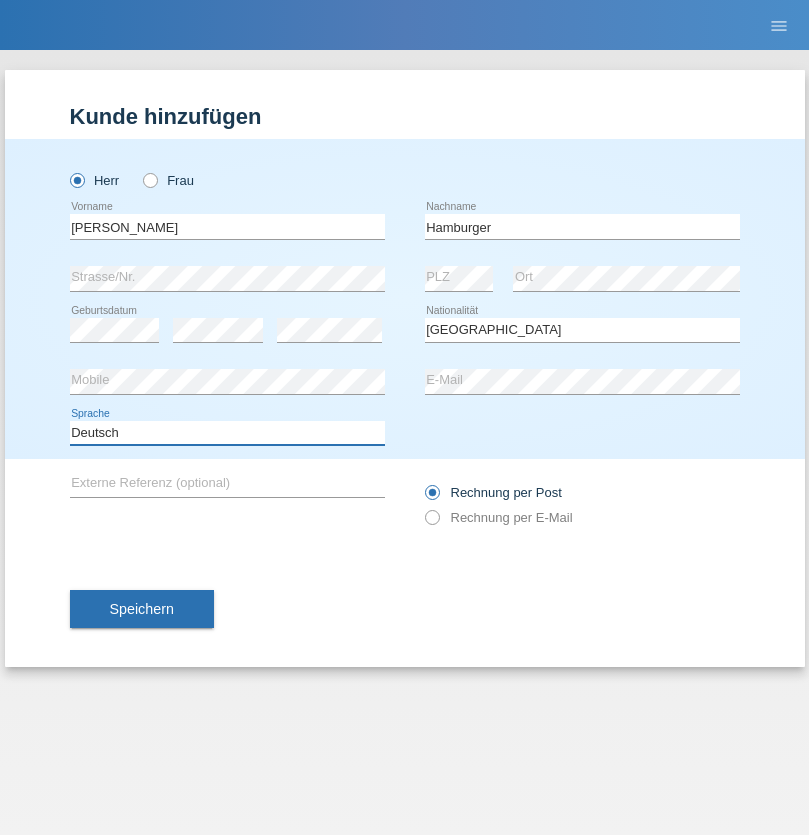 select on "en" 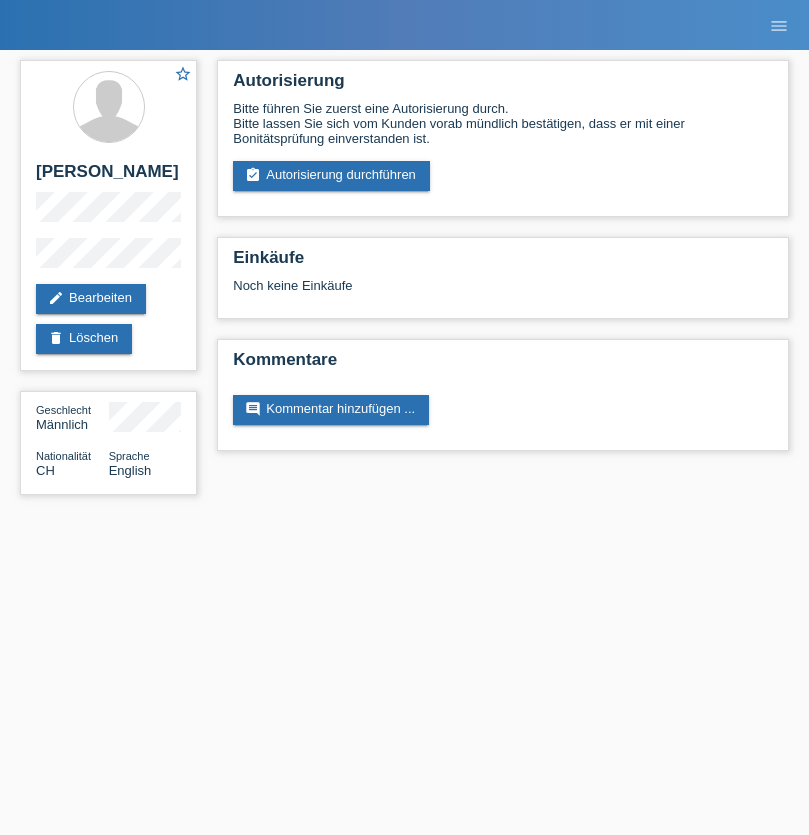 scroll, scrollTop: 0, scrollLeft: 0, axis: both 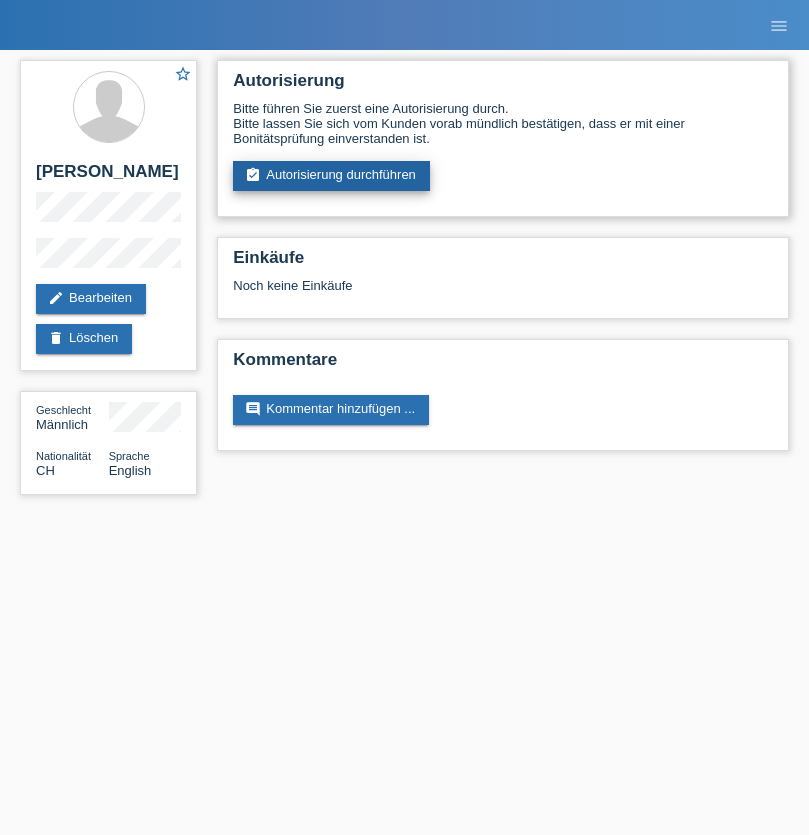 click on "assignment_turned_in  Autorisierung durchführen" at bounding box center (331, 176) 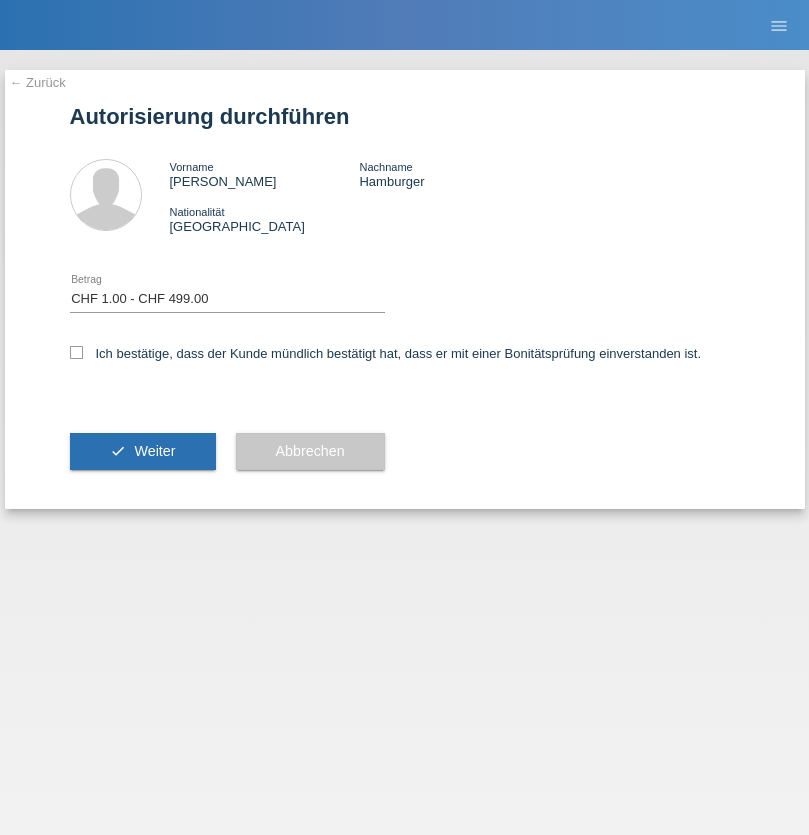 select on "1" 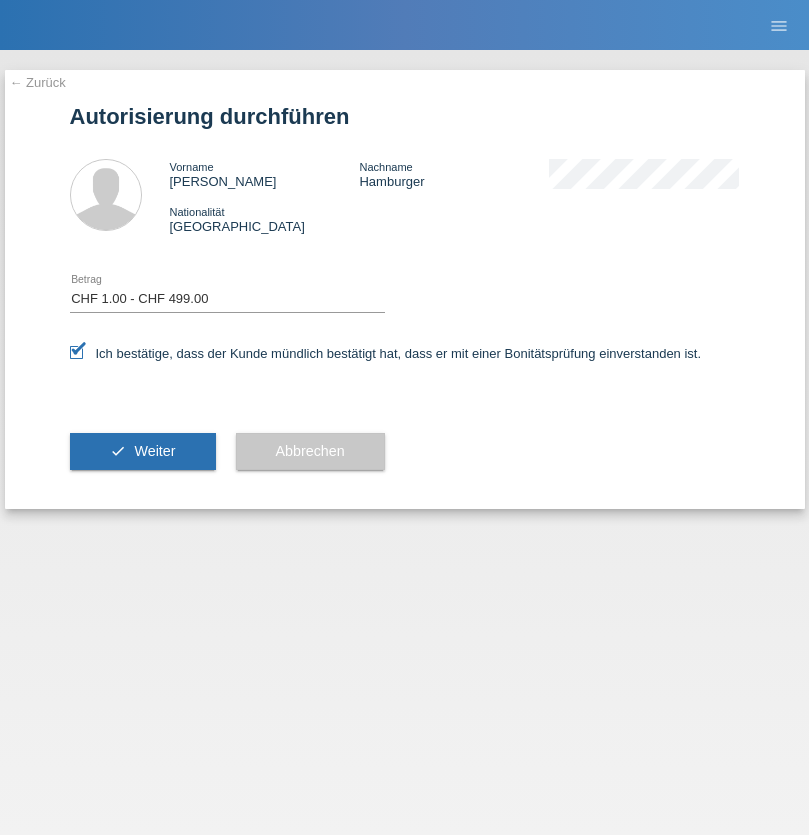 scroll, scrollTop: 0, scrollLeft: 0, axis: both 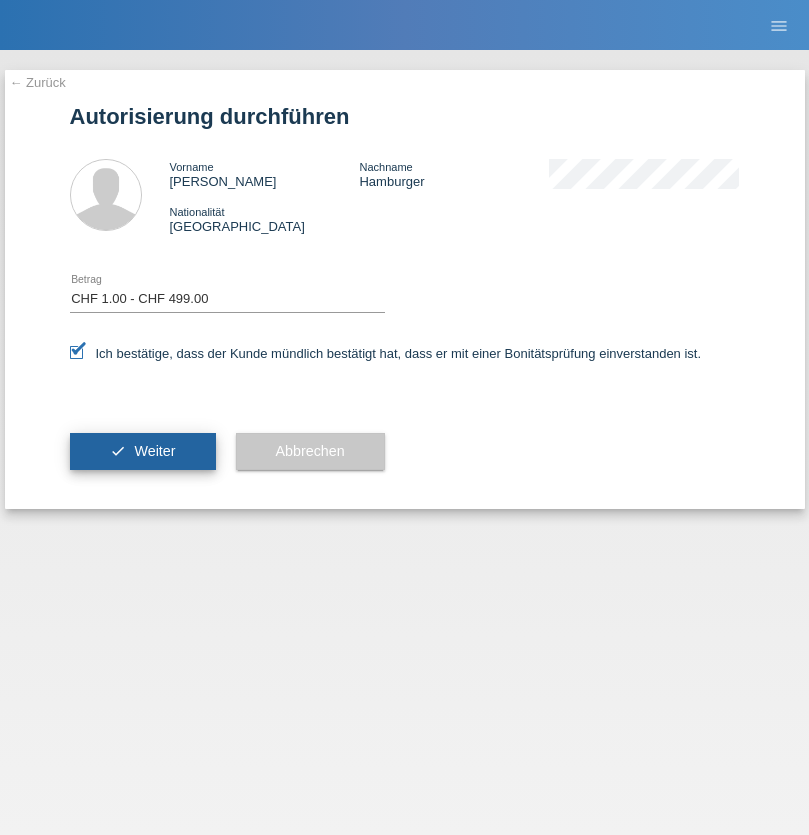 click on "Weiter" at bounding box center [154, 451] 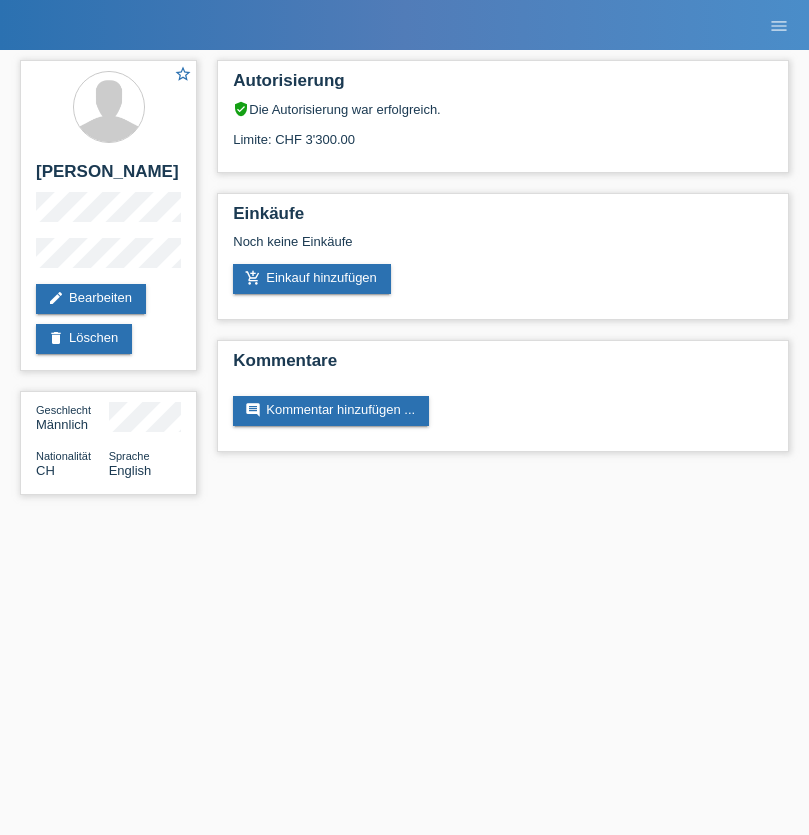 scroll, scrollTop: 0, scrollLeft: 0, axis: both 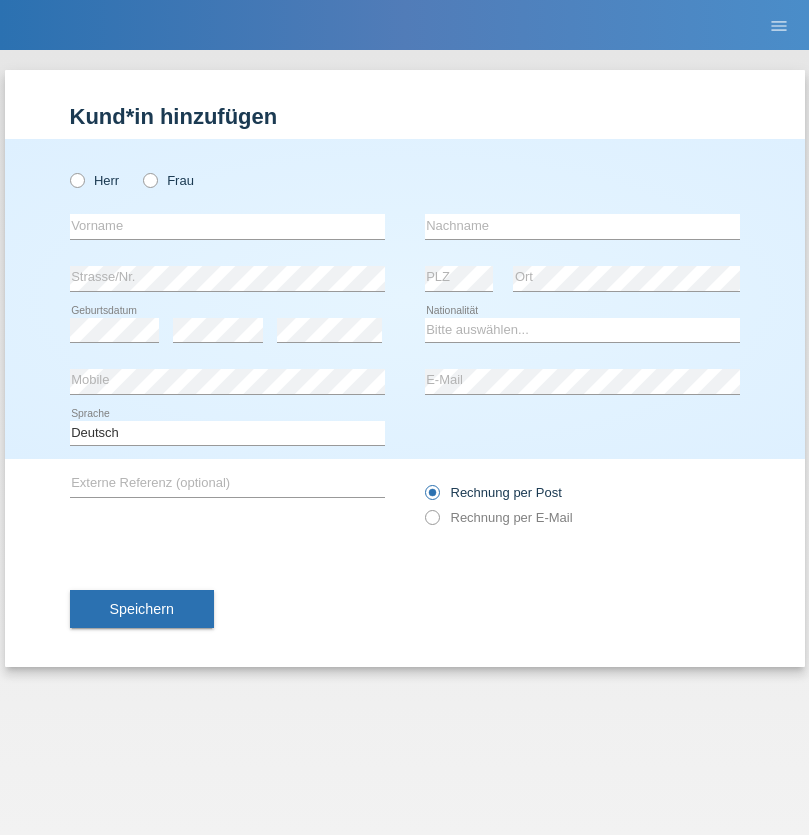 radio on "true" 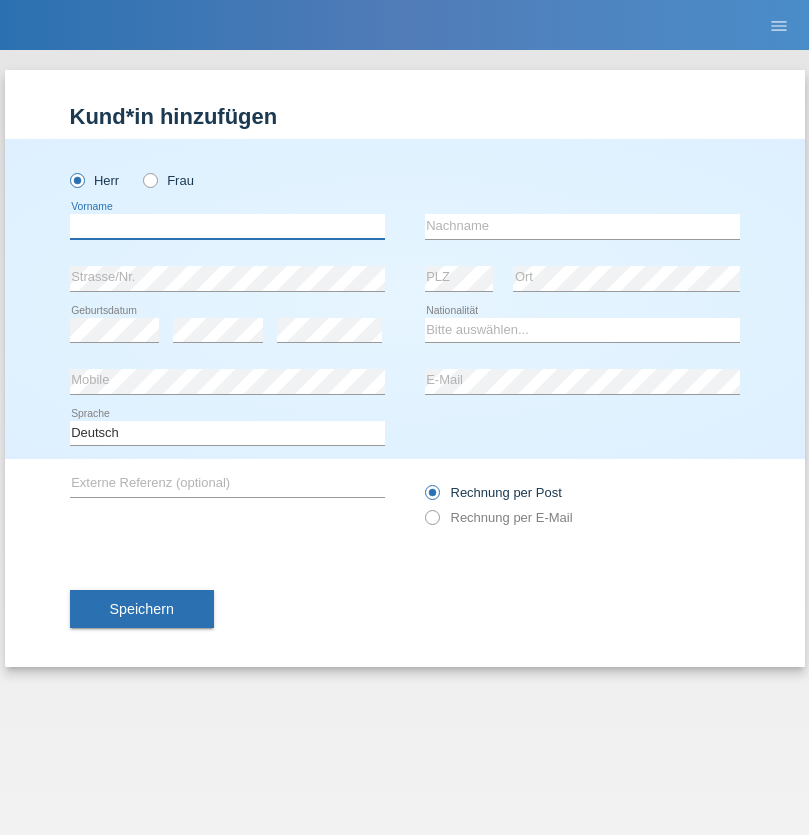 click at bounding box center [227, 226] 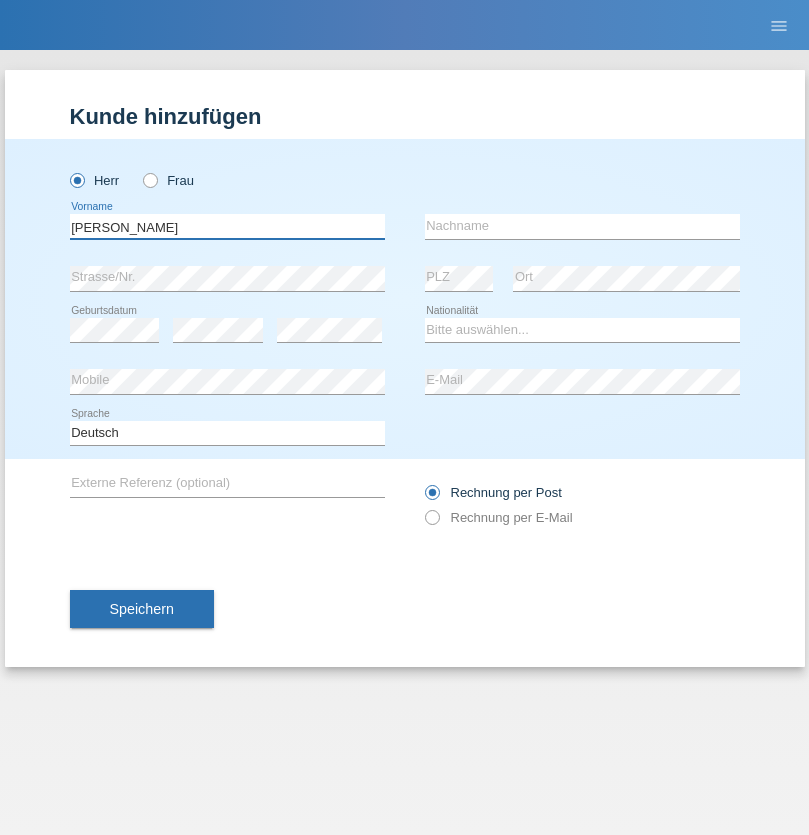 type on "[PERSON_NAME]" 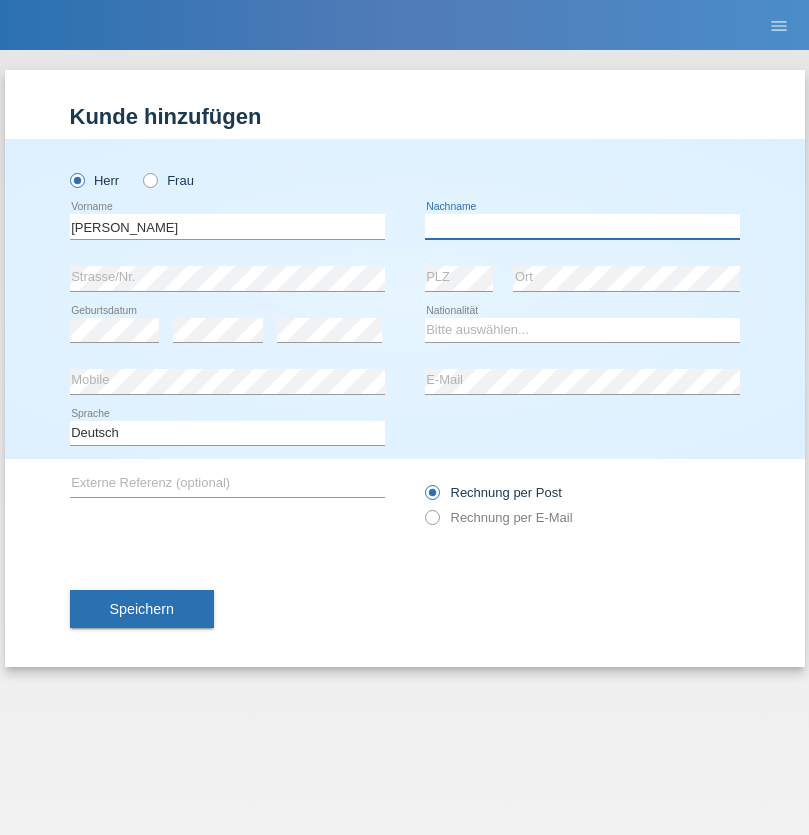 click at bounding box center (582, 226) 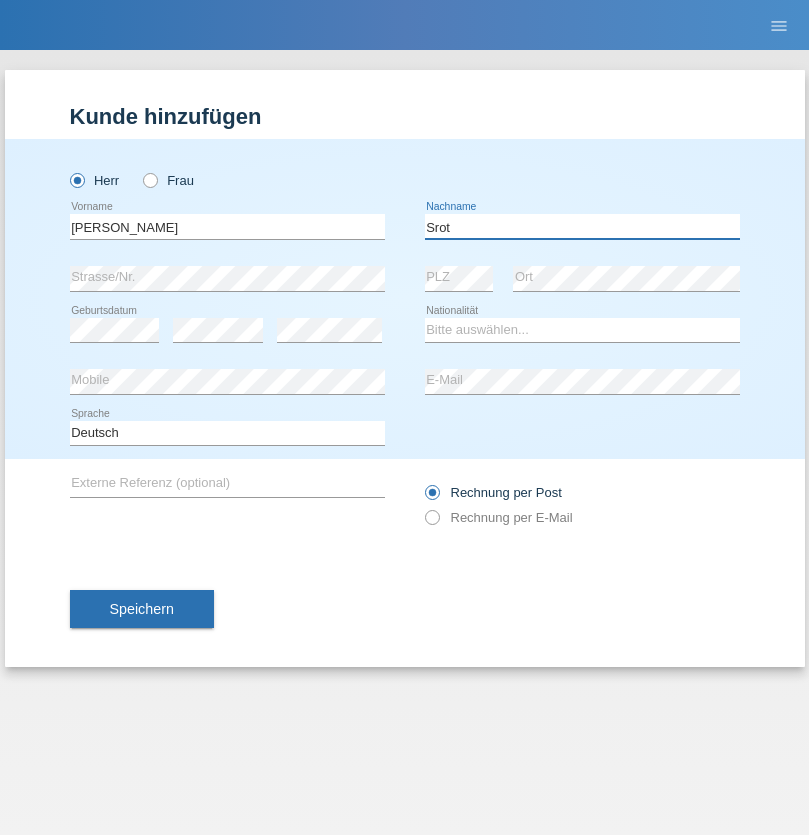 type on "Srot" 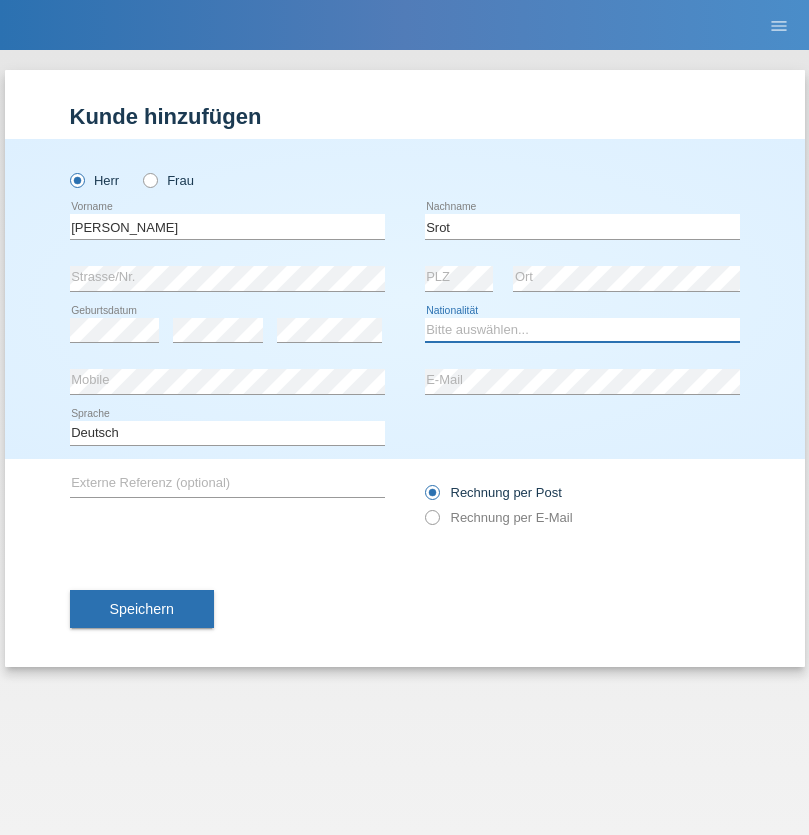 select on "HU" 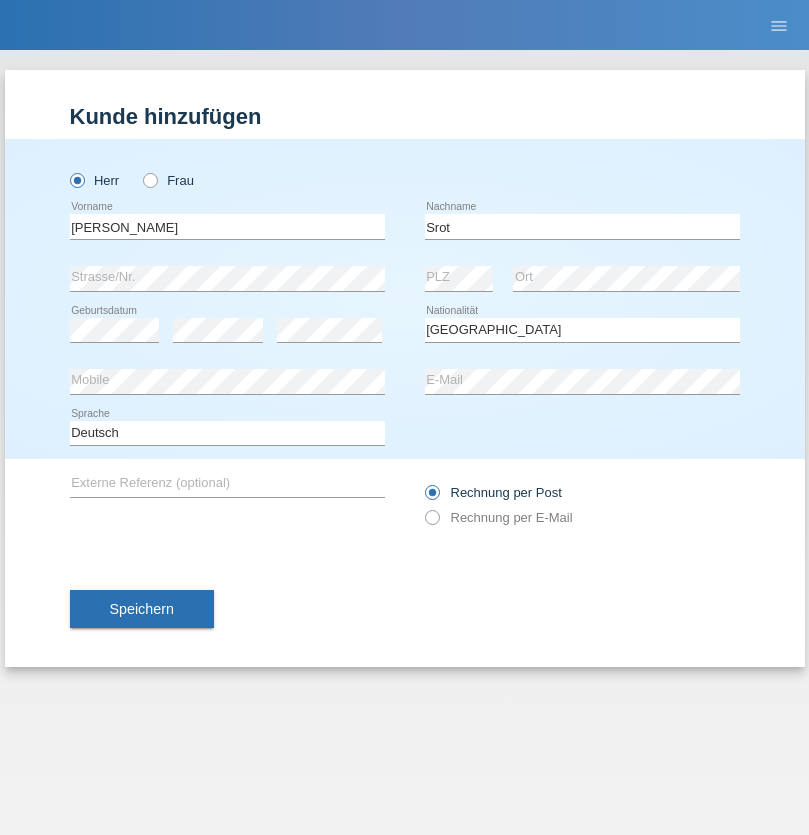 select on "C" 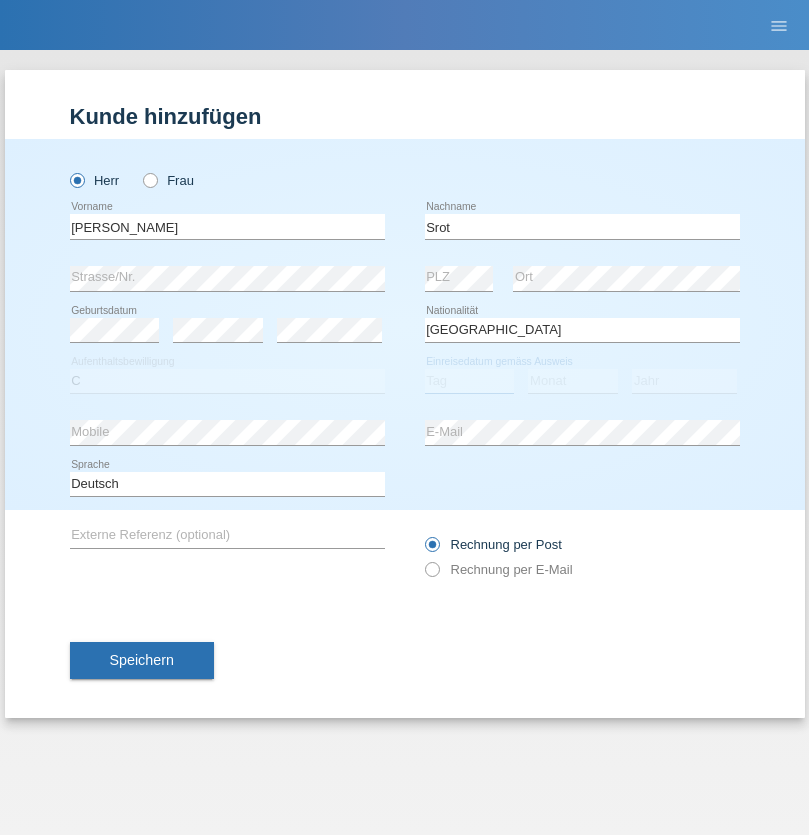 select on "11" 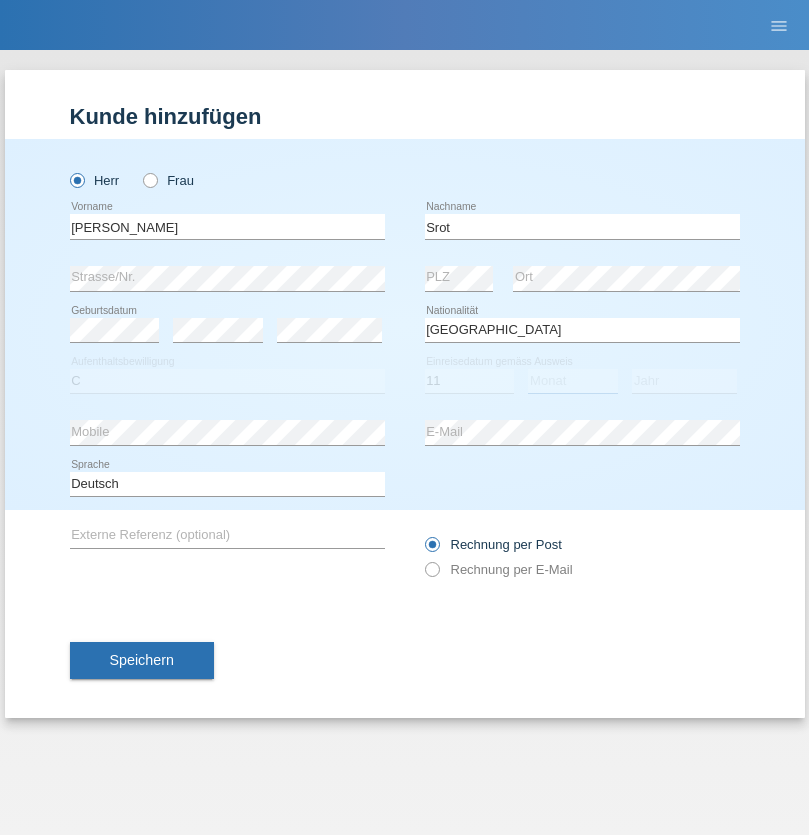 select on "06" 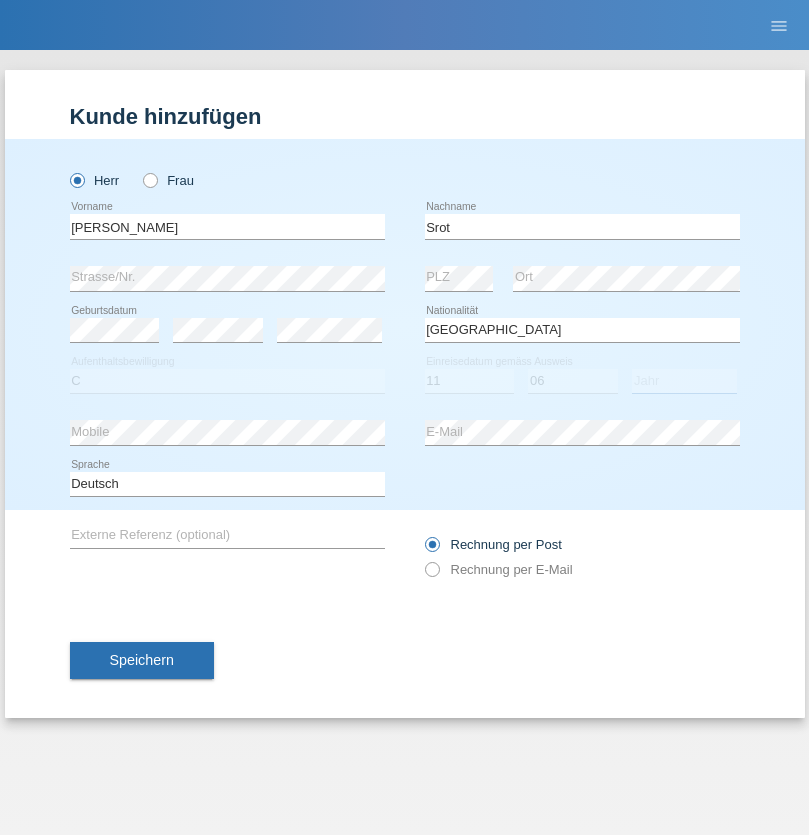 select on "2021" 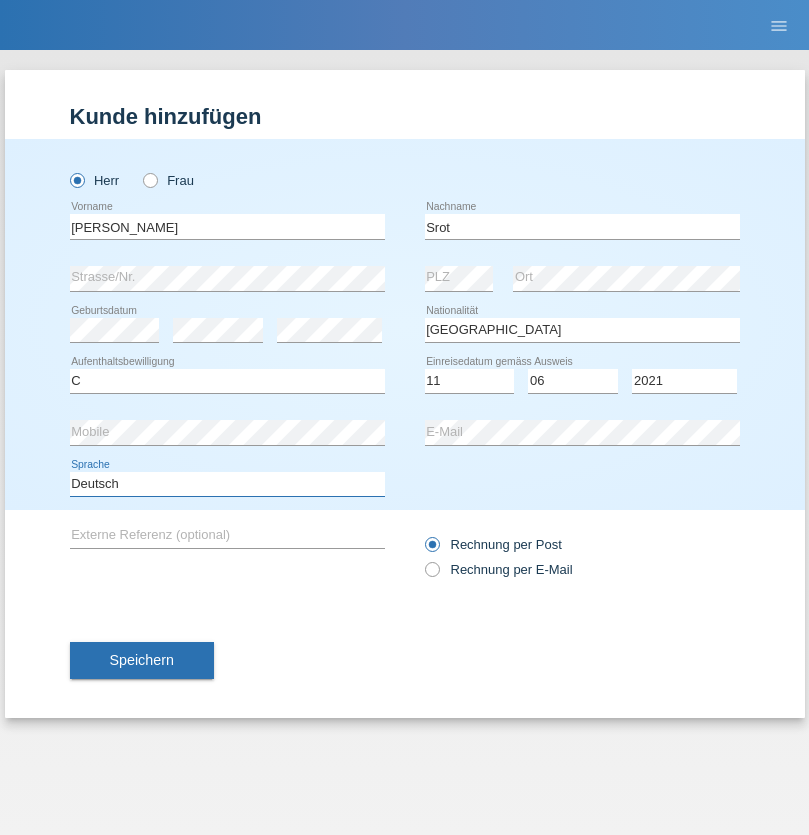 select on "en" 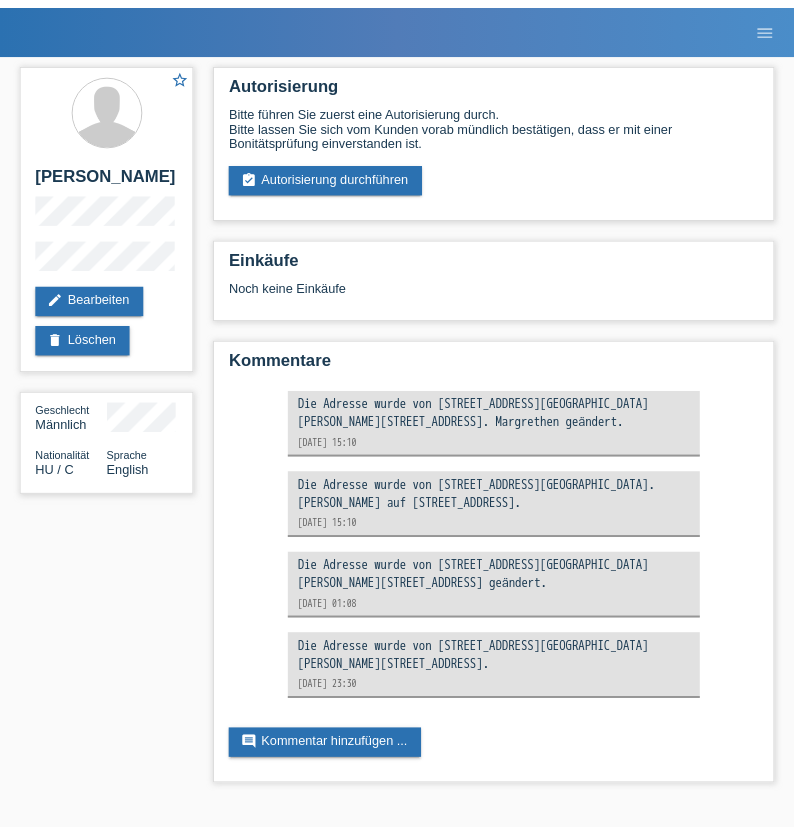 scroll, scrollTop: 0, scrollLeft: 0, axis: both 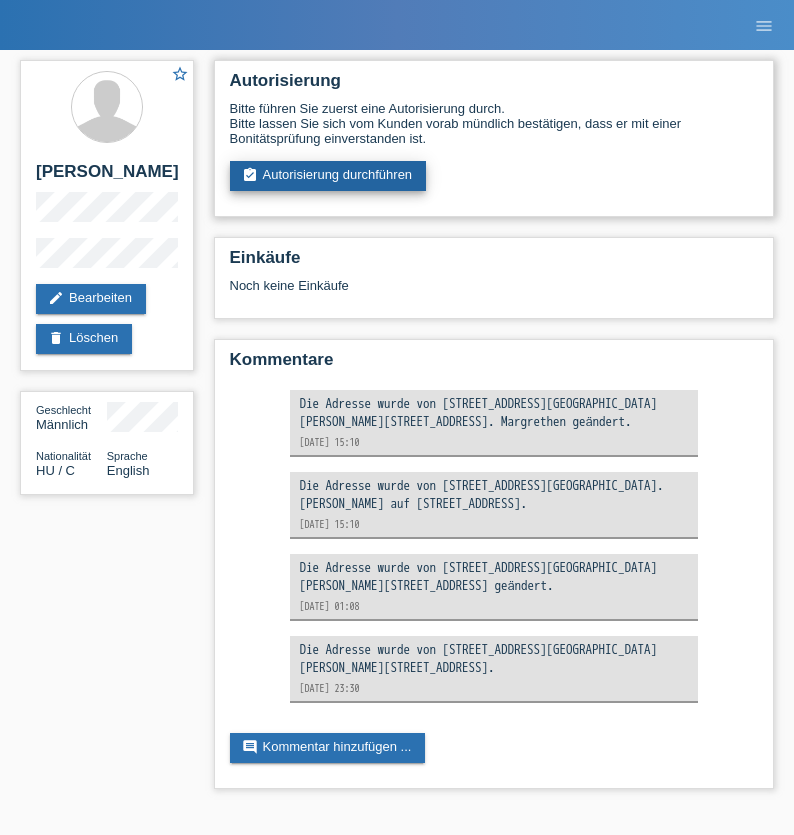 click on "assignment_turned_in  Autorisierung durchführen" at bounding box center [328, 176] 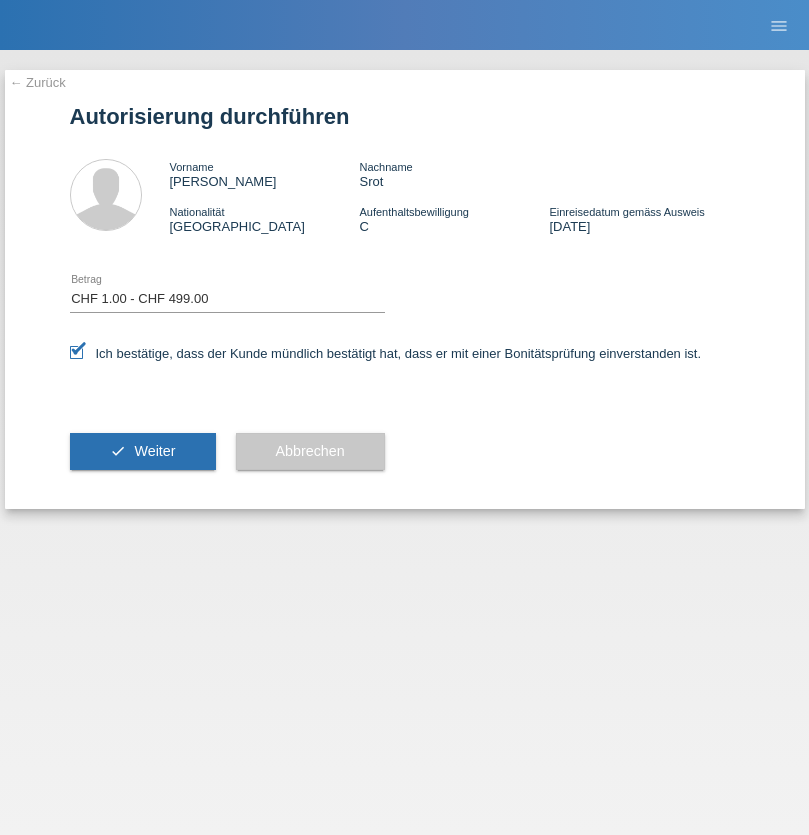select on "1" 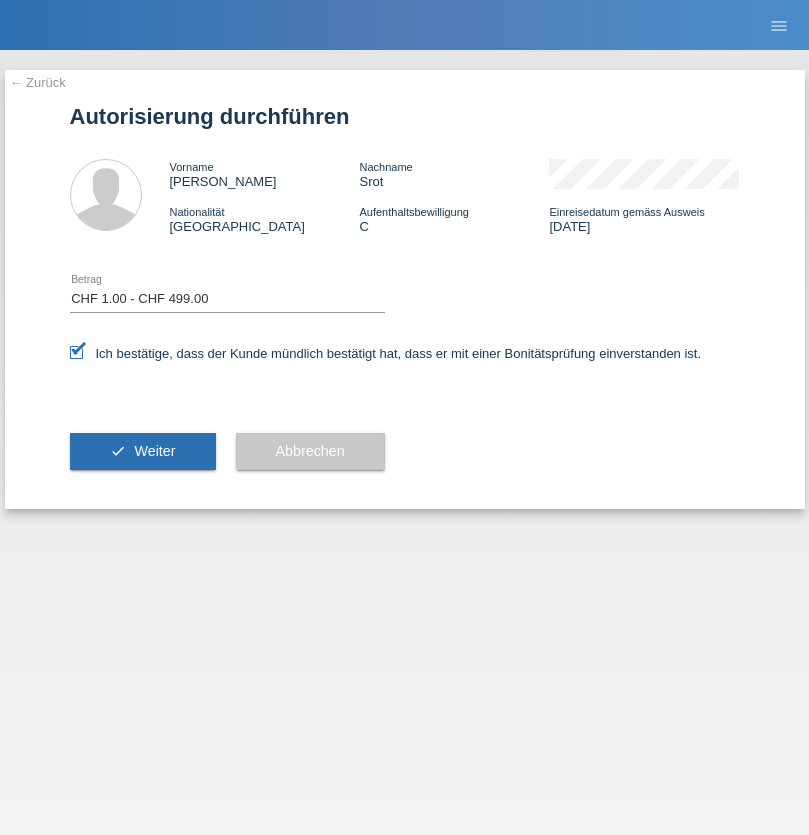 scroll, scrollTop: 0, scrollLeft: 0, axis: both 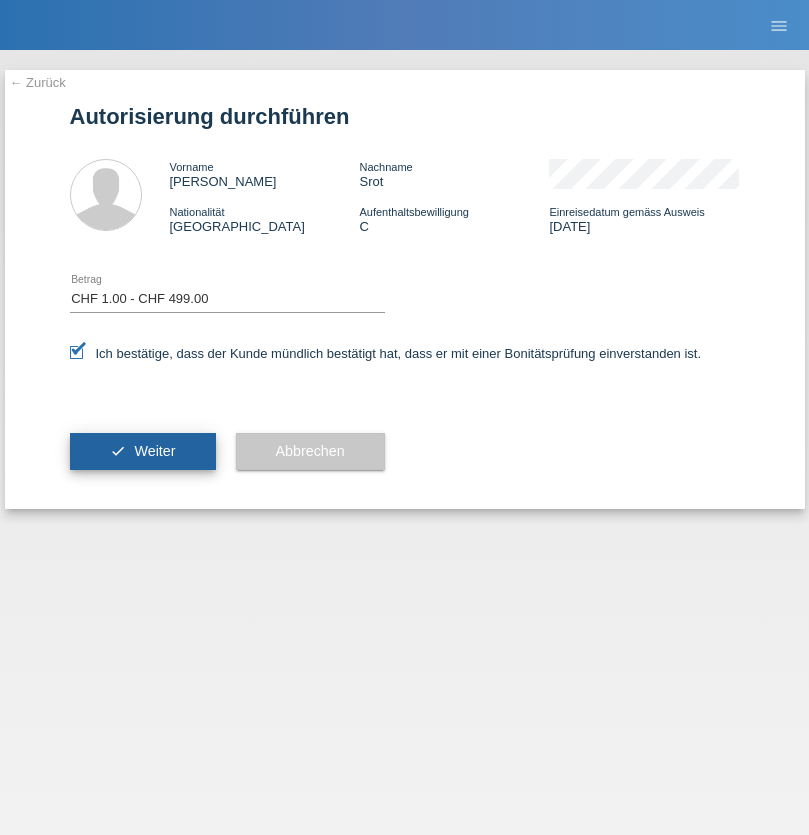 click on "Weiter" at bounding box center [154, 451] 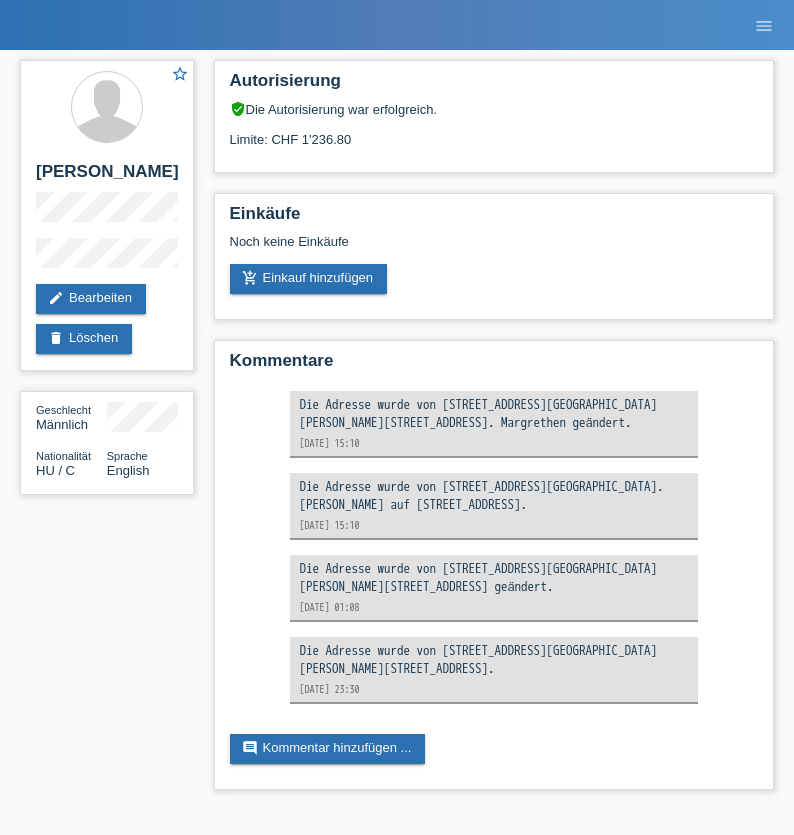 scroll, scrollTop: 0, scrollLeft: 0, axis: both 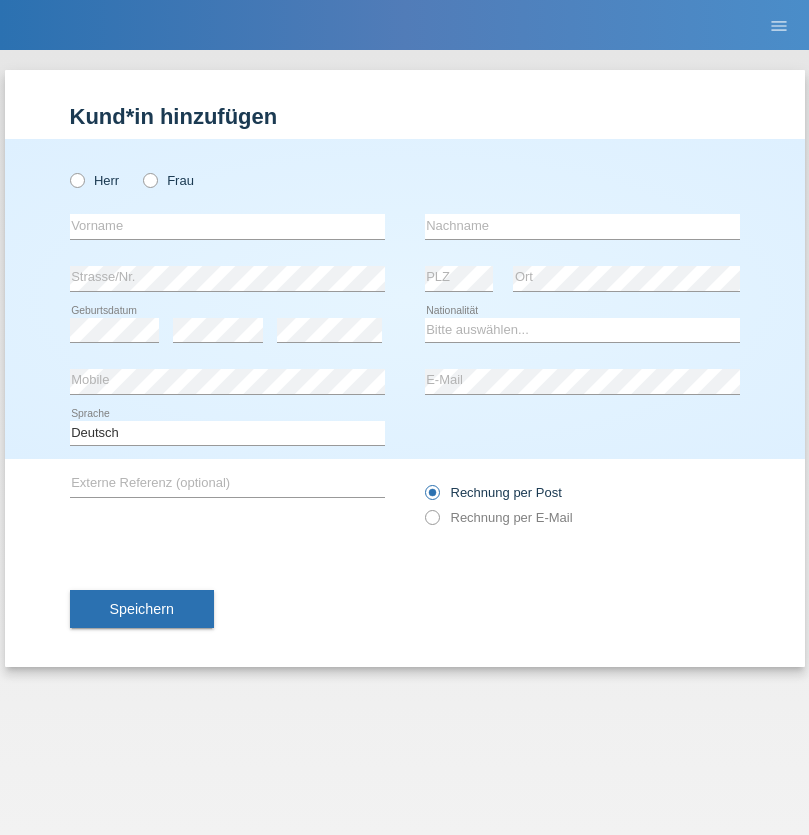 radio on "true" 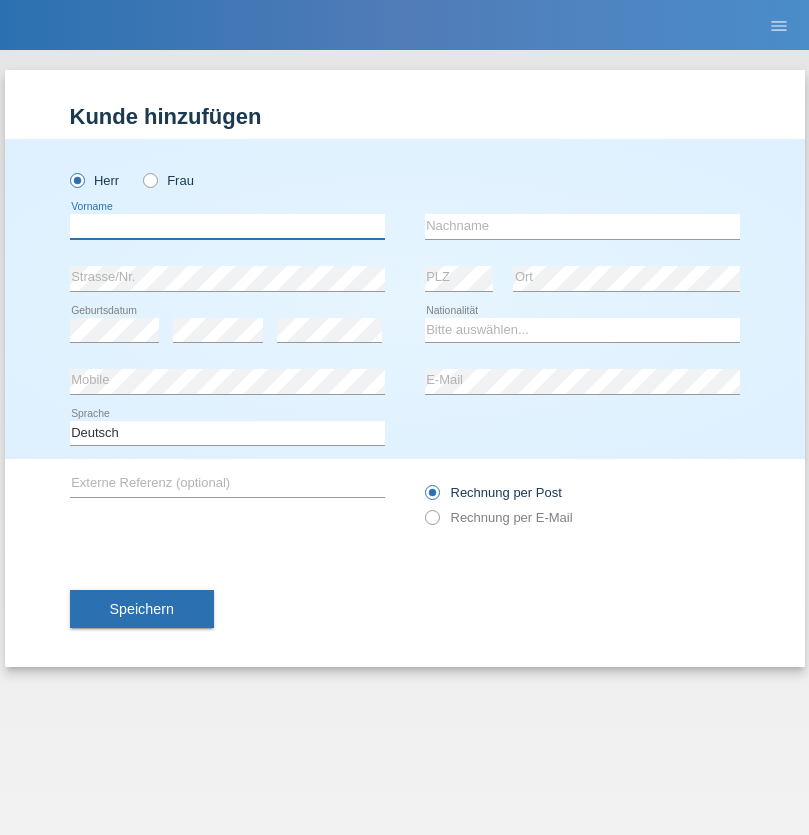 click at bounding box center (227, 226) 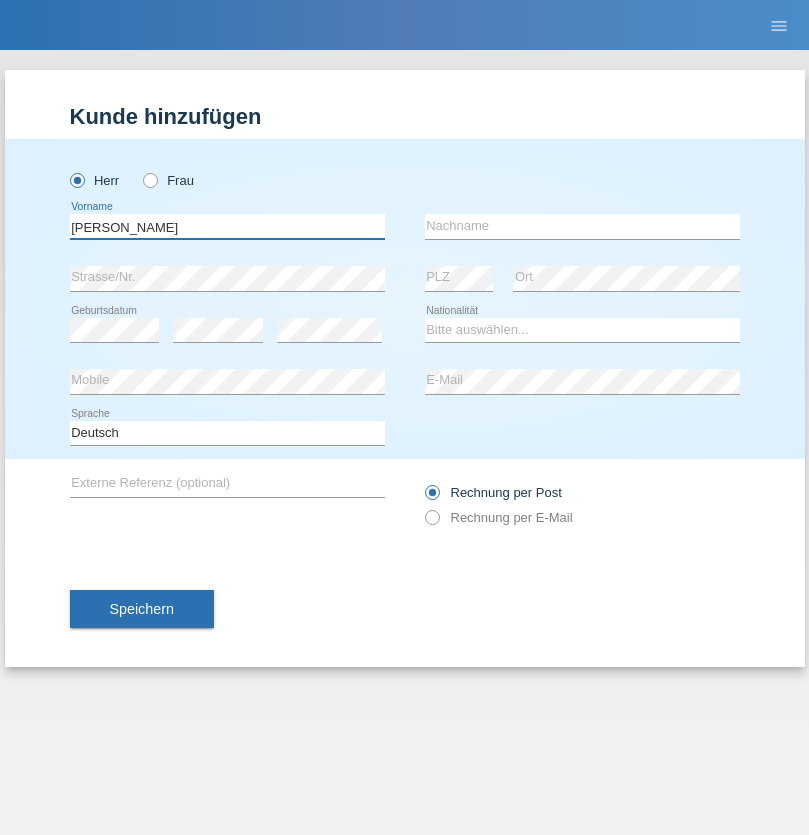 type on "Tim" 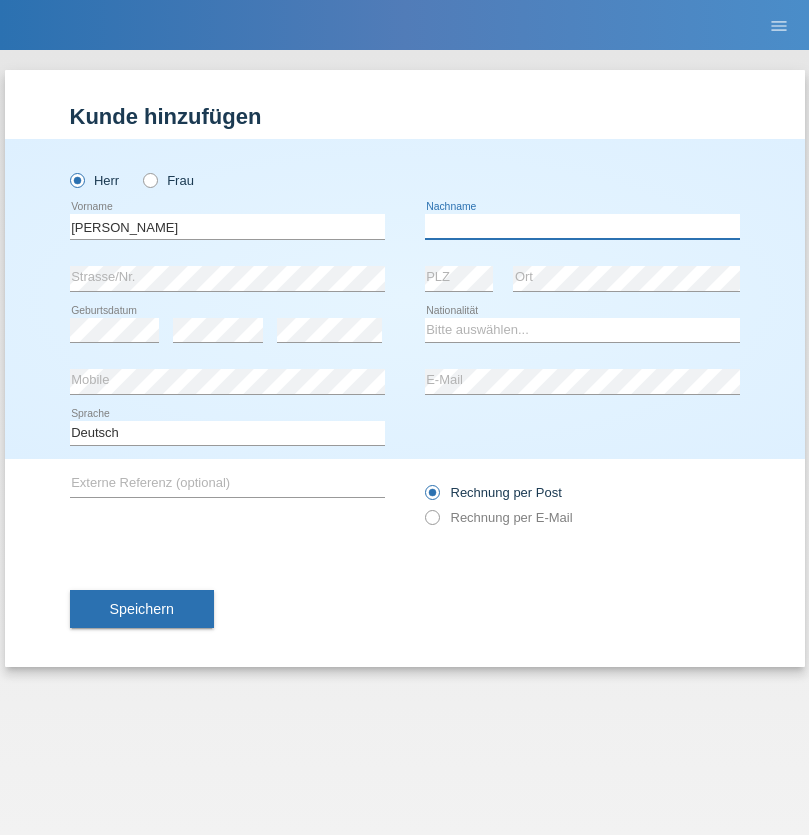 click at bounding box center [582, 226] 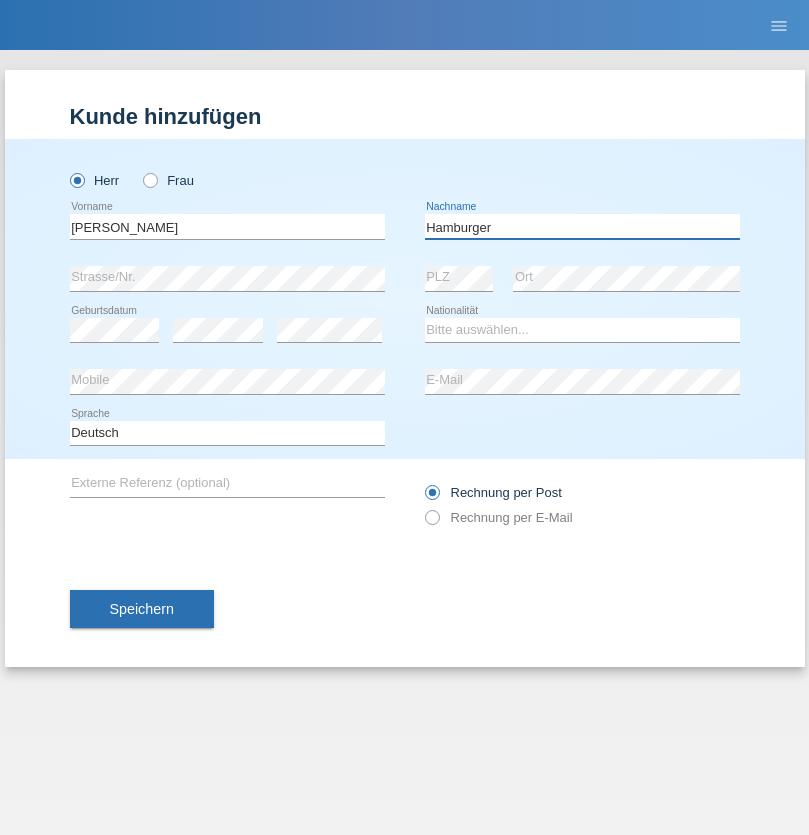 type on "Hamburger" 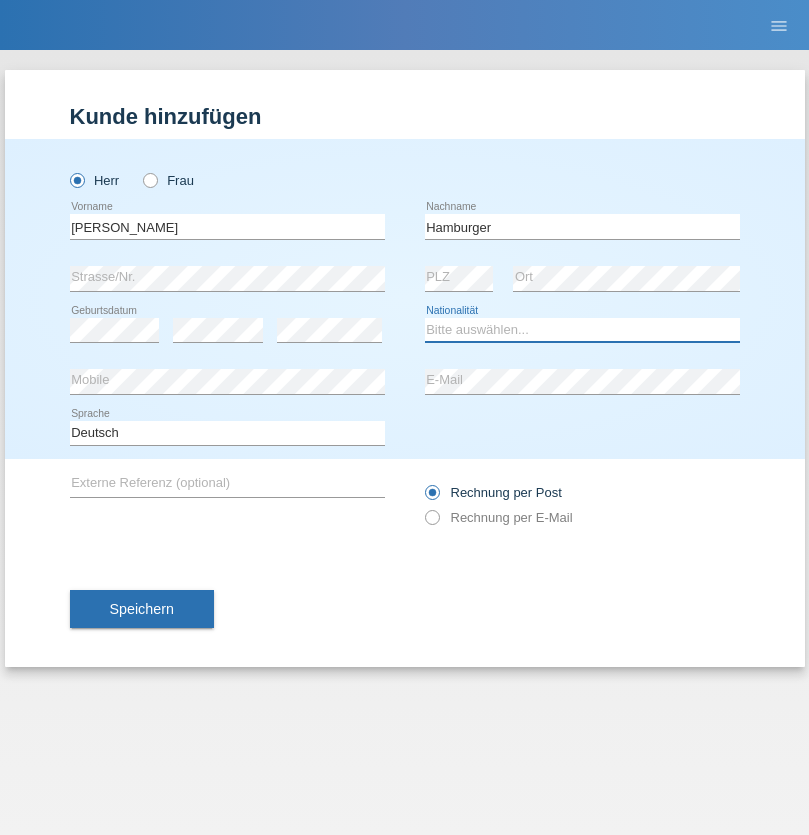 select on "CH" 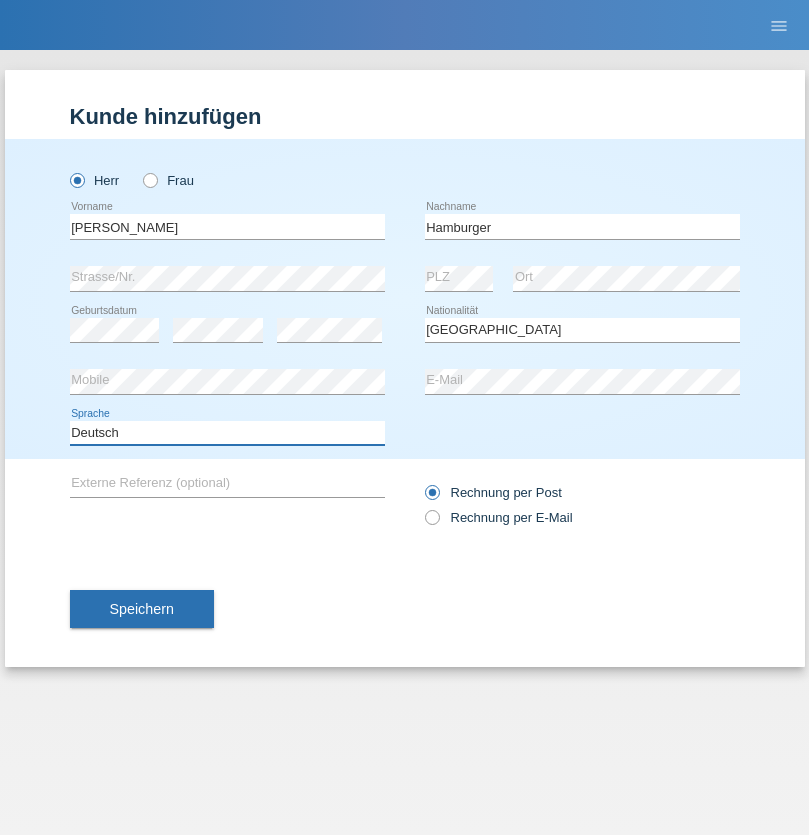 select on "en" 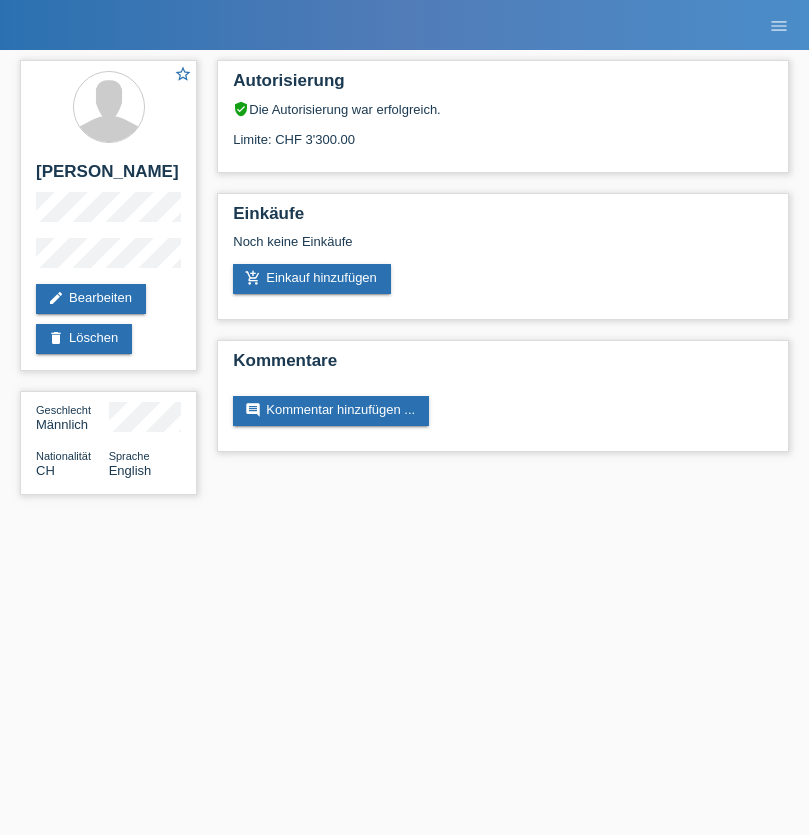 scroll, scrollTop: 0, scrollLeft: 0, axis: both 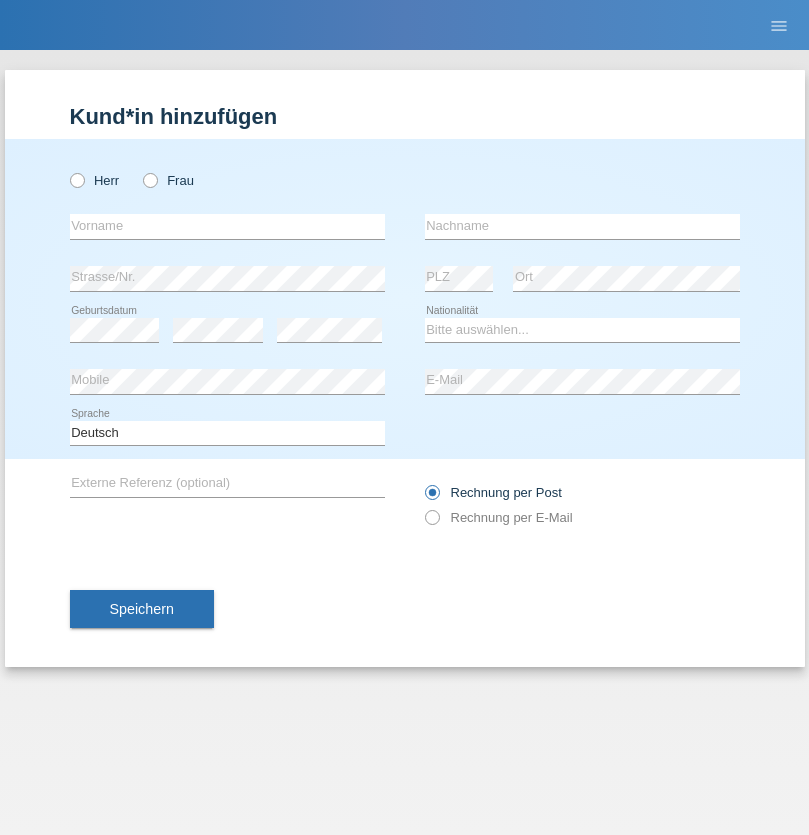 radio on "true" 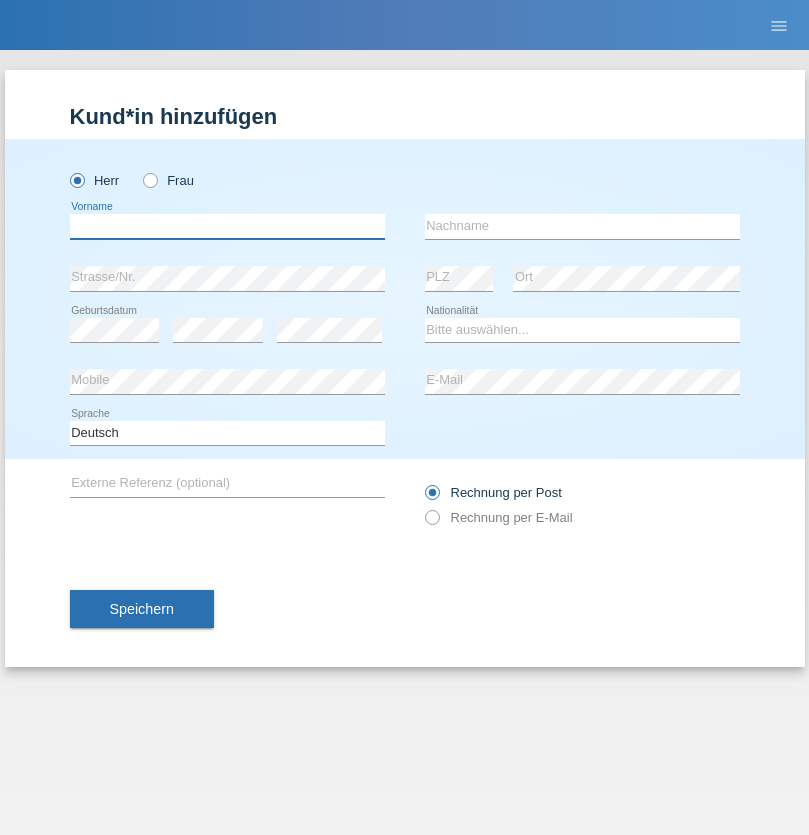 click at bounding box center [227, 226] 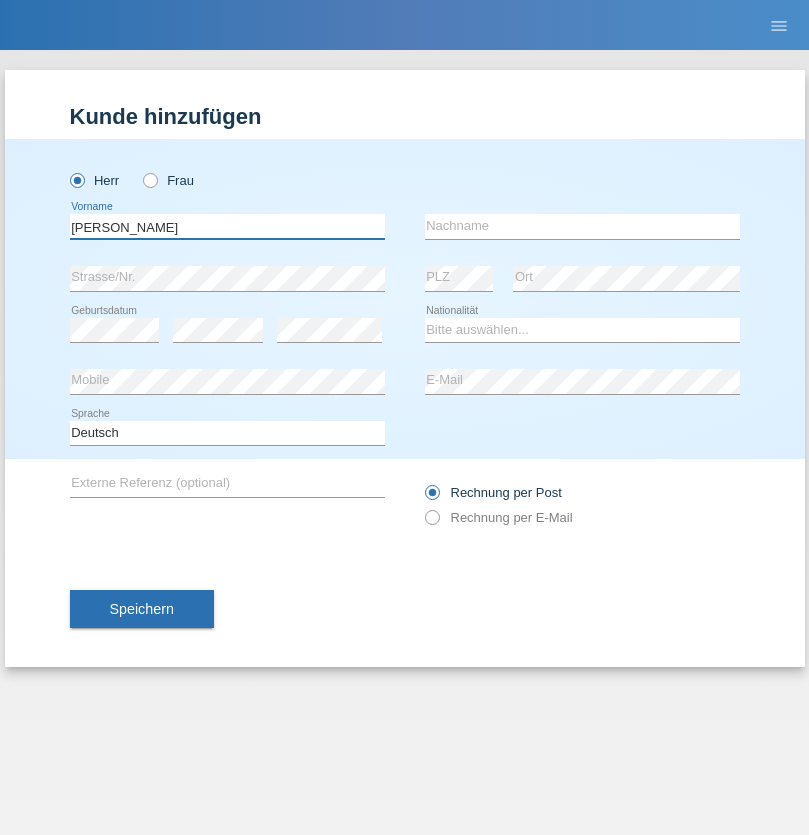 type on "Robert" 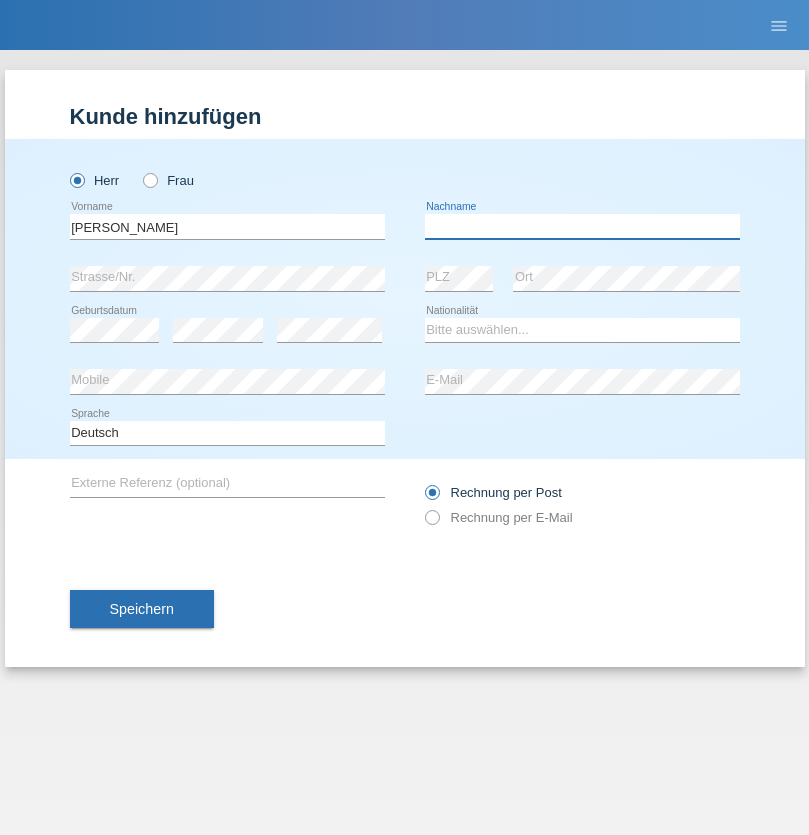 click at bounding box center (582, 226) 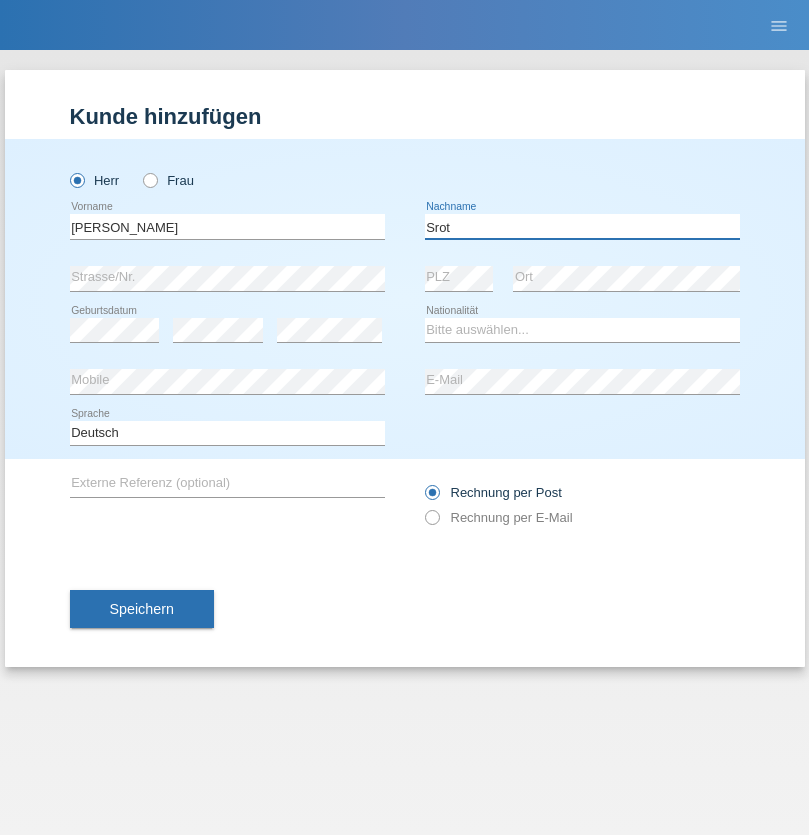 type on "Srot" 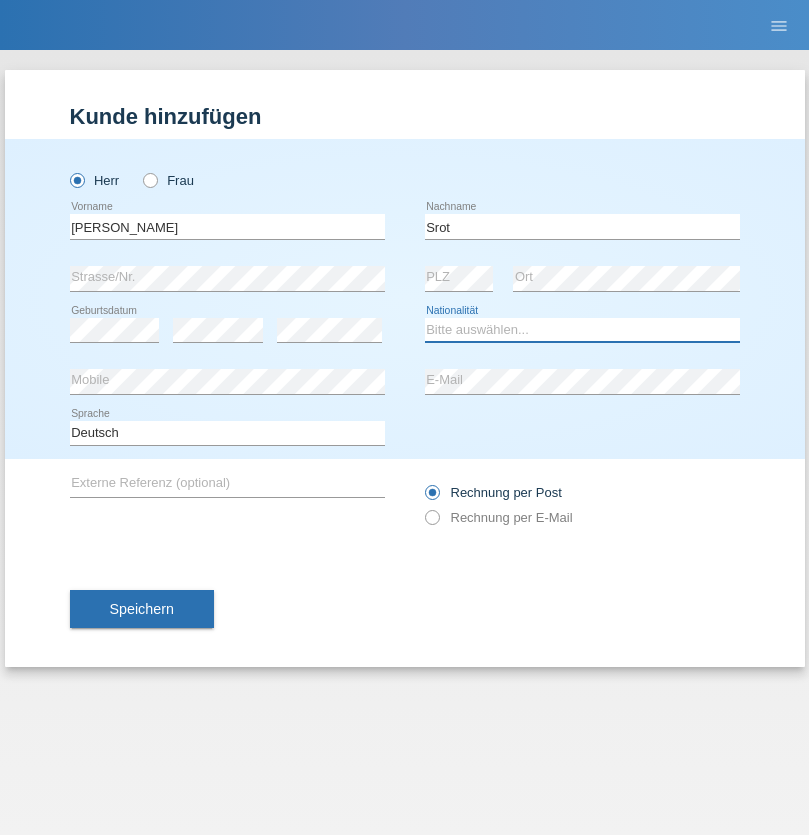 select on "MG" 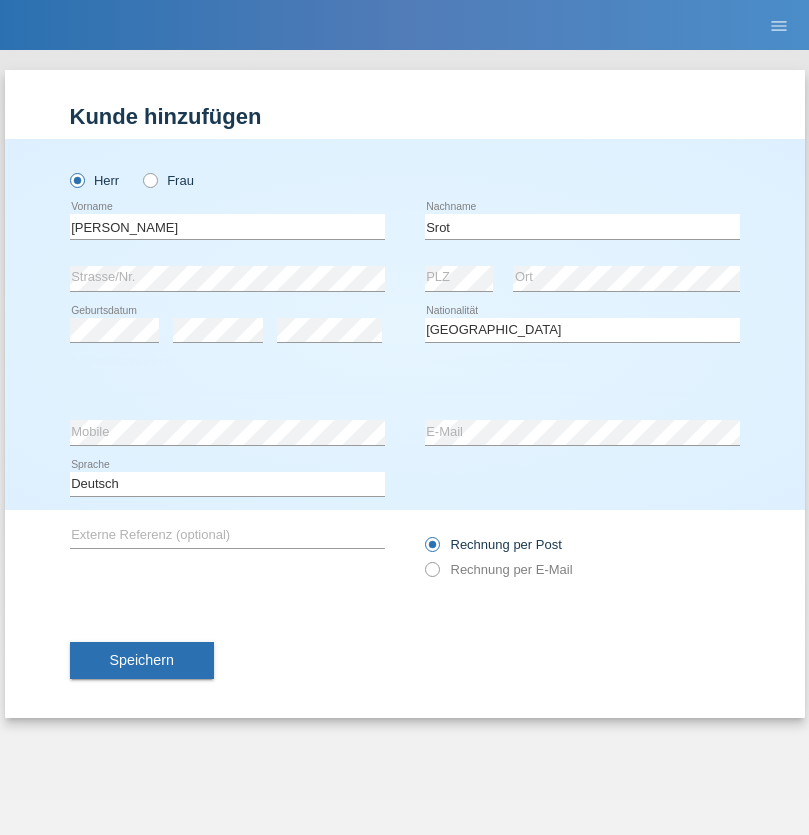 select on "C" 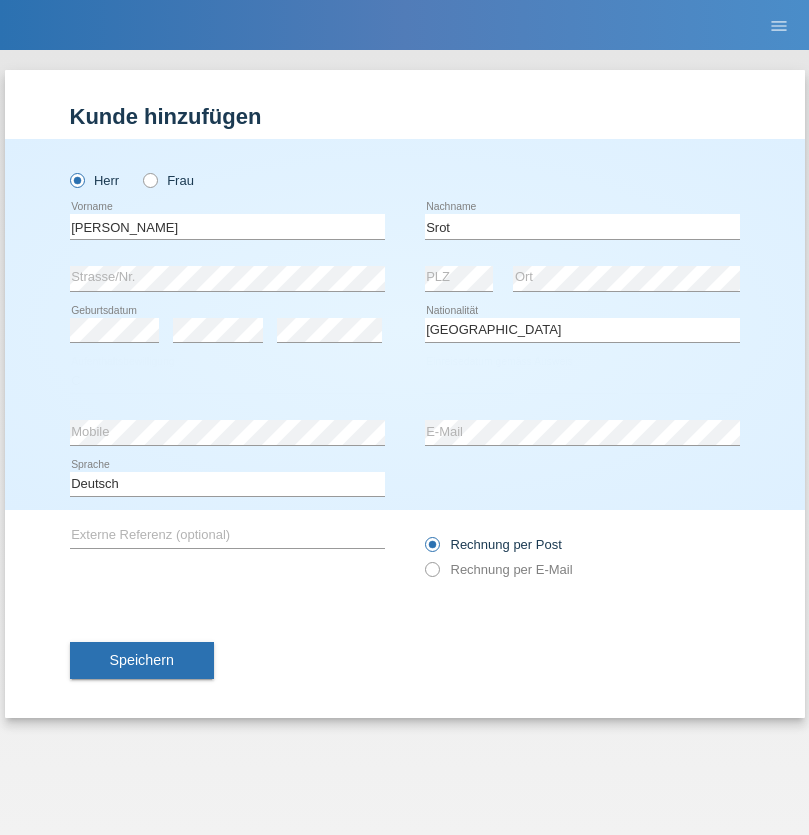select on "11" 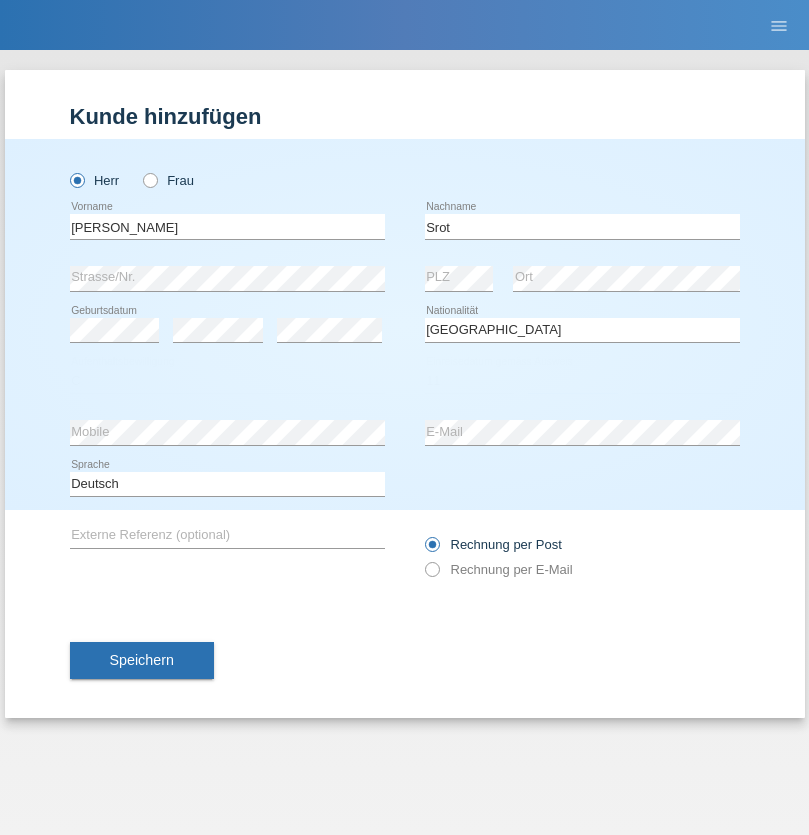 select on "06" 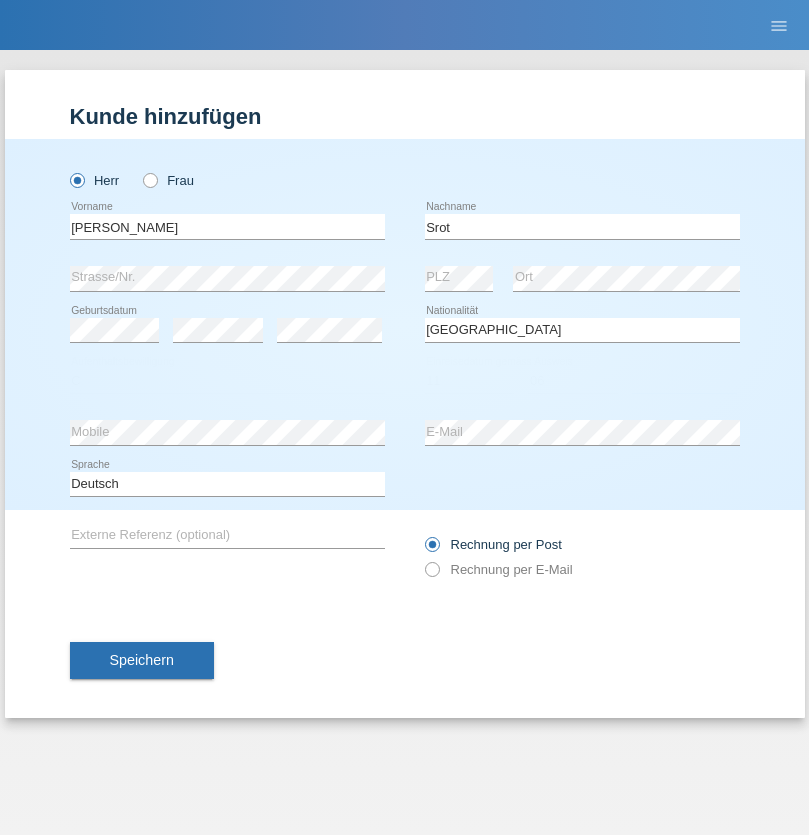 select on "2021" 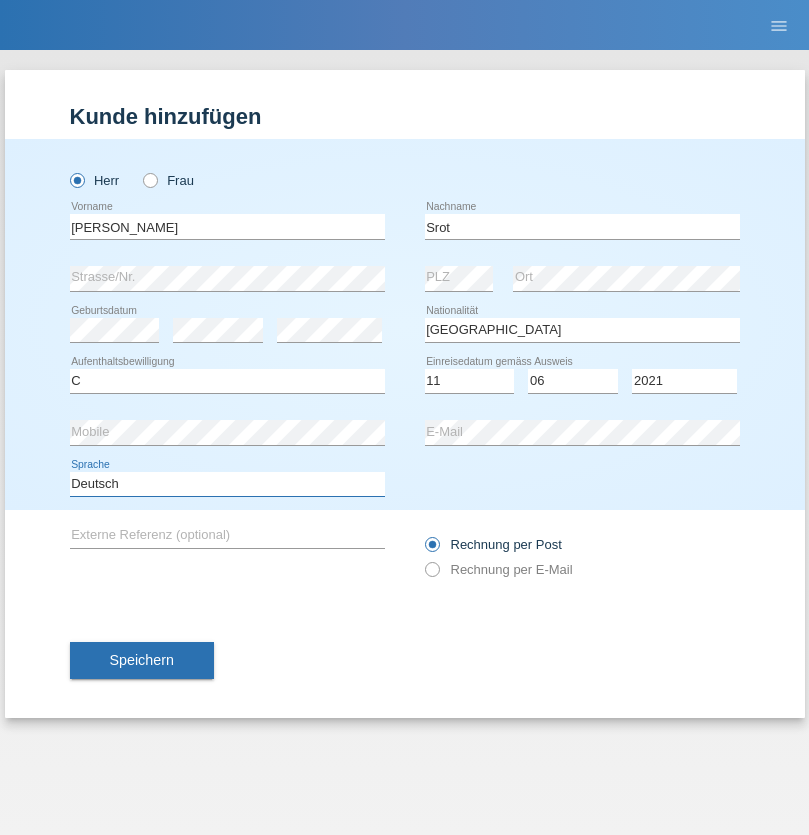 select on "en" 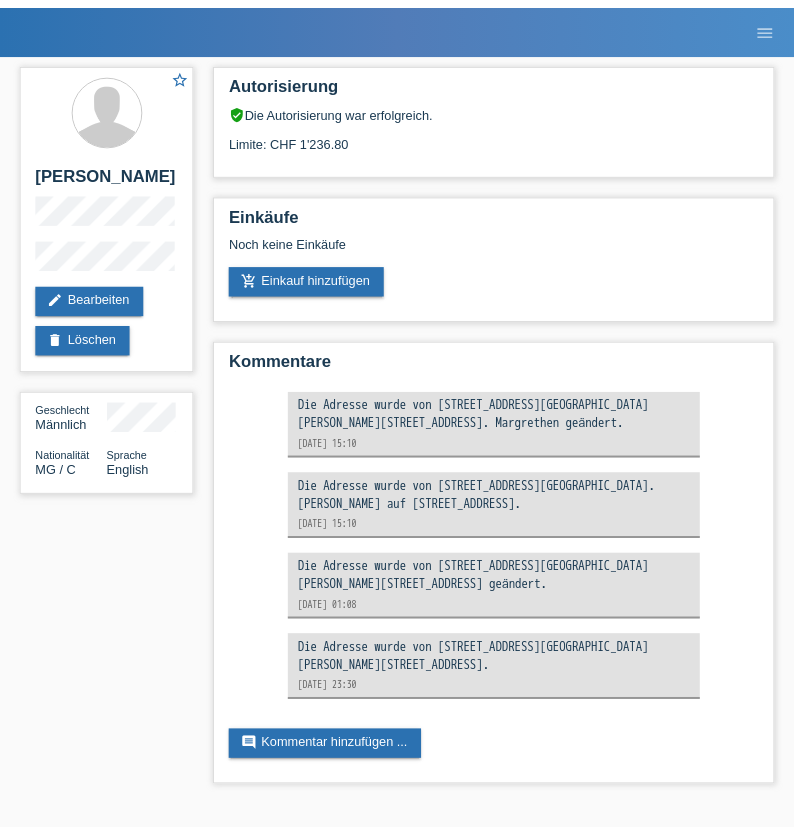 scroll, scrollTop: 0, scrollLeft: 0, axis: both 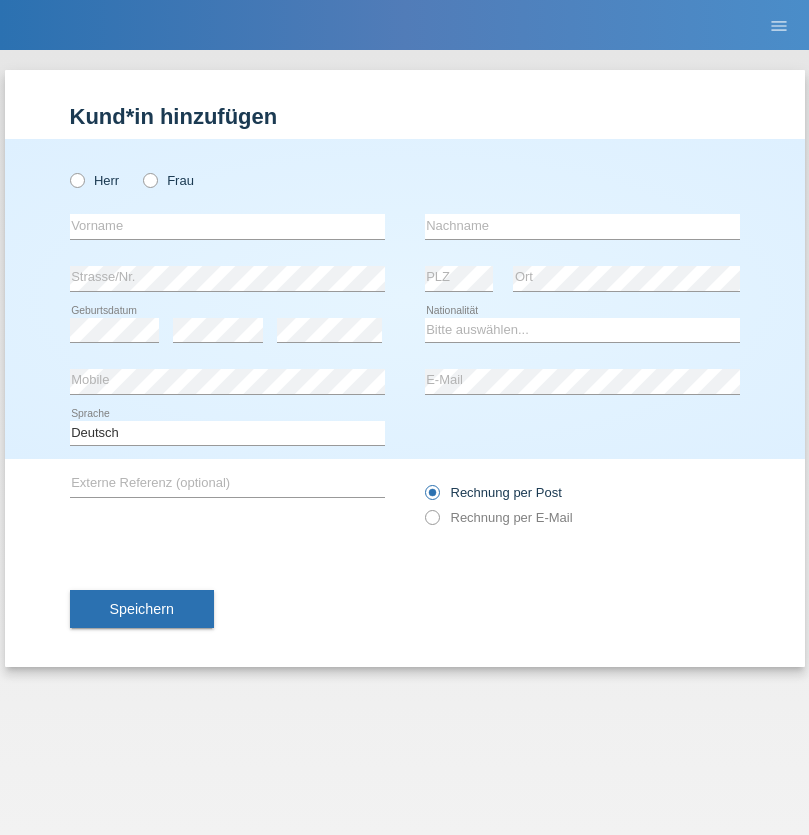 radio on "true" 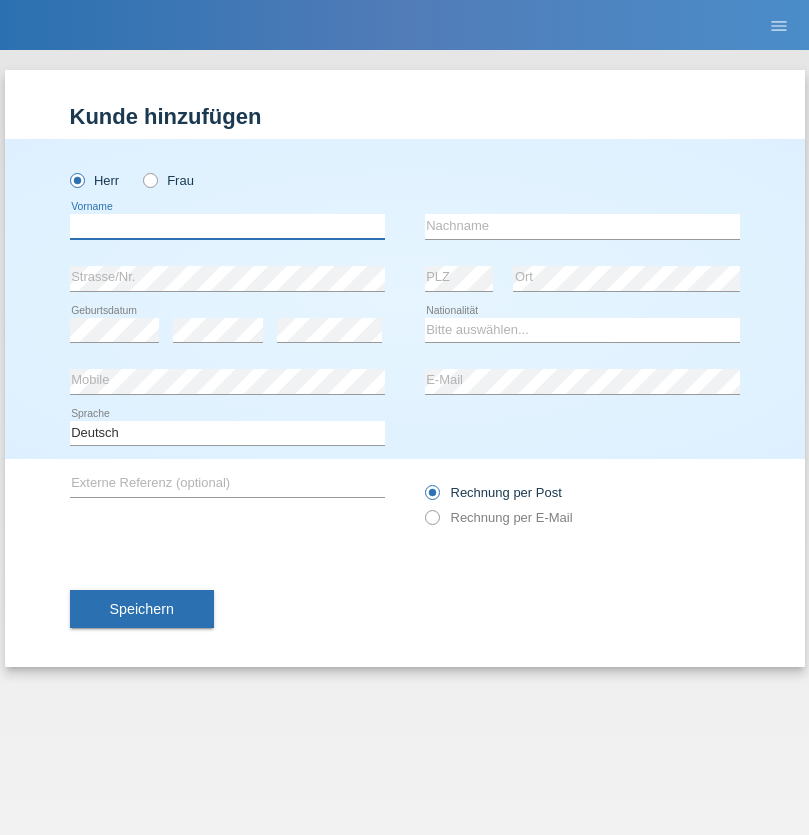 click at bounding box center (227, 226) 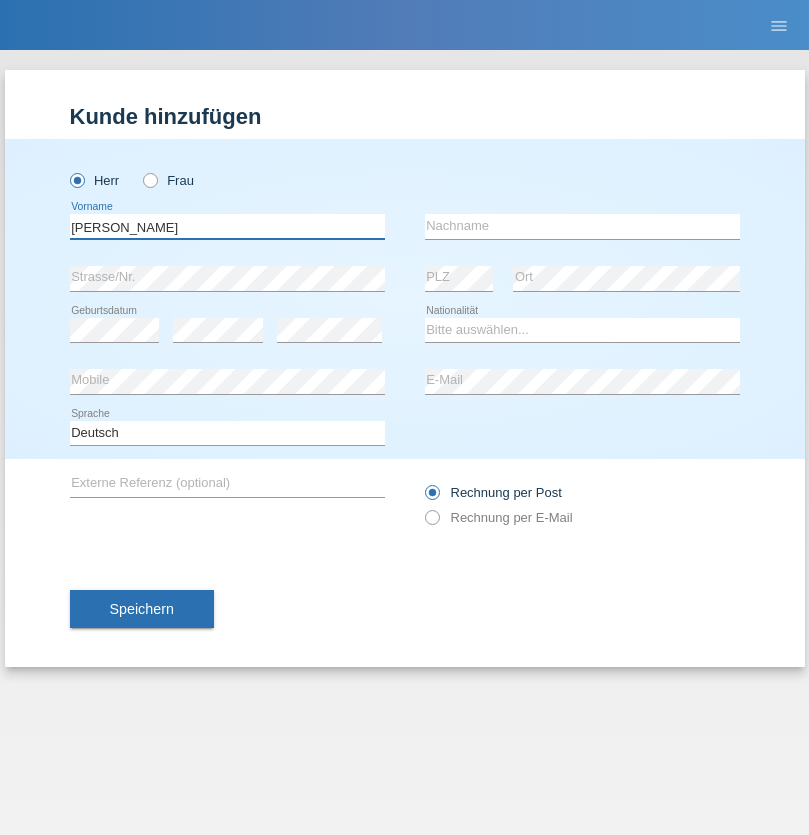 type on "[PERSON_NAME]" 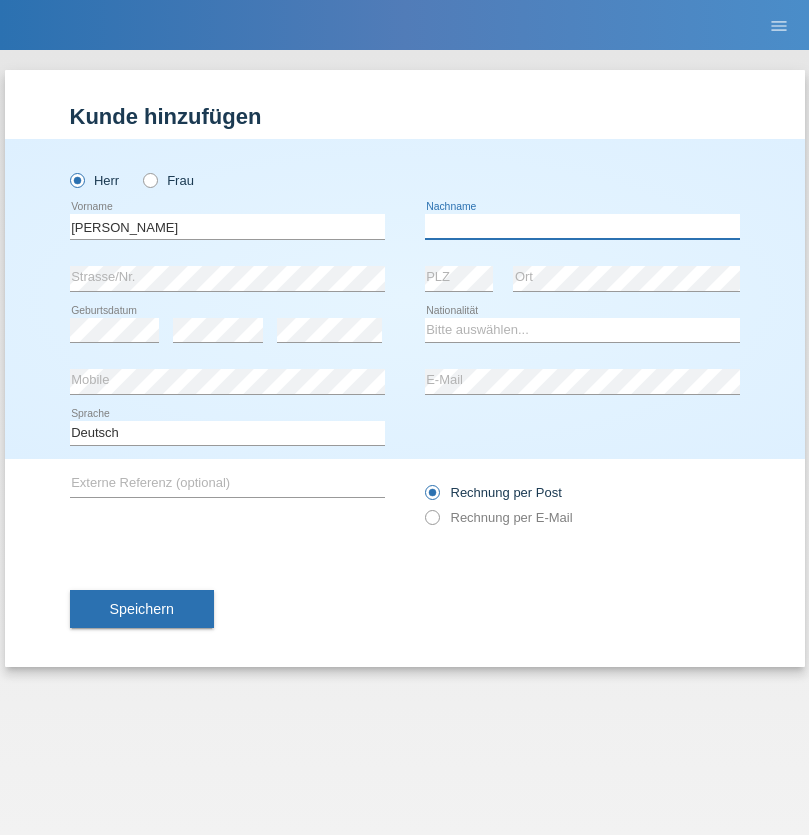 click at bounding box center (582, 226) 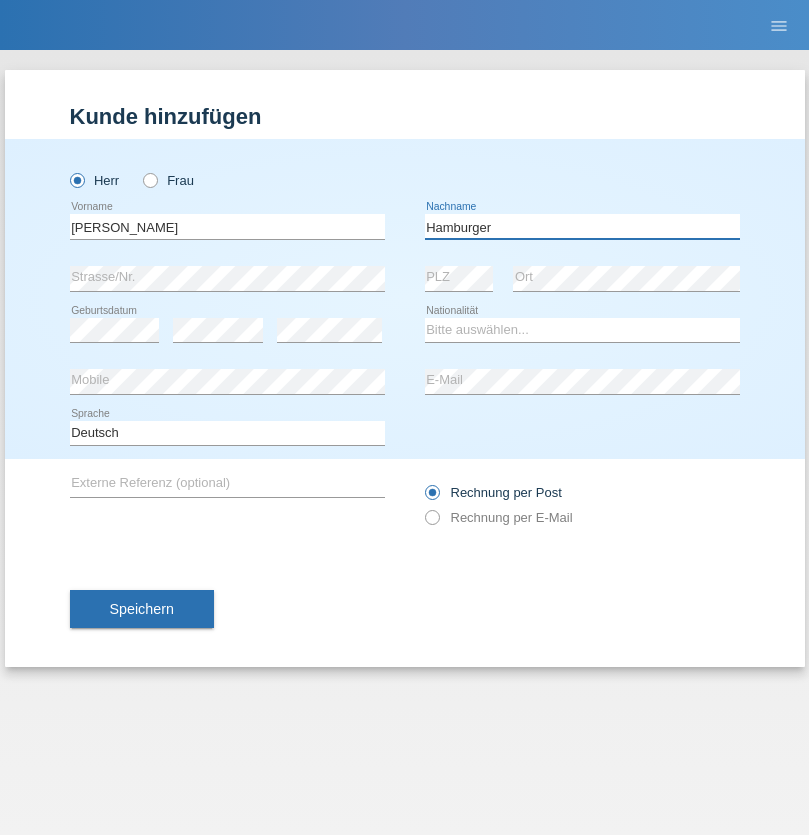 type on "Hamburger" 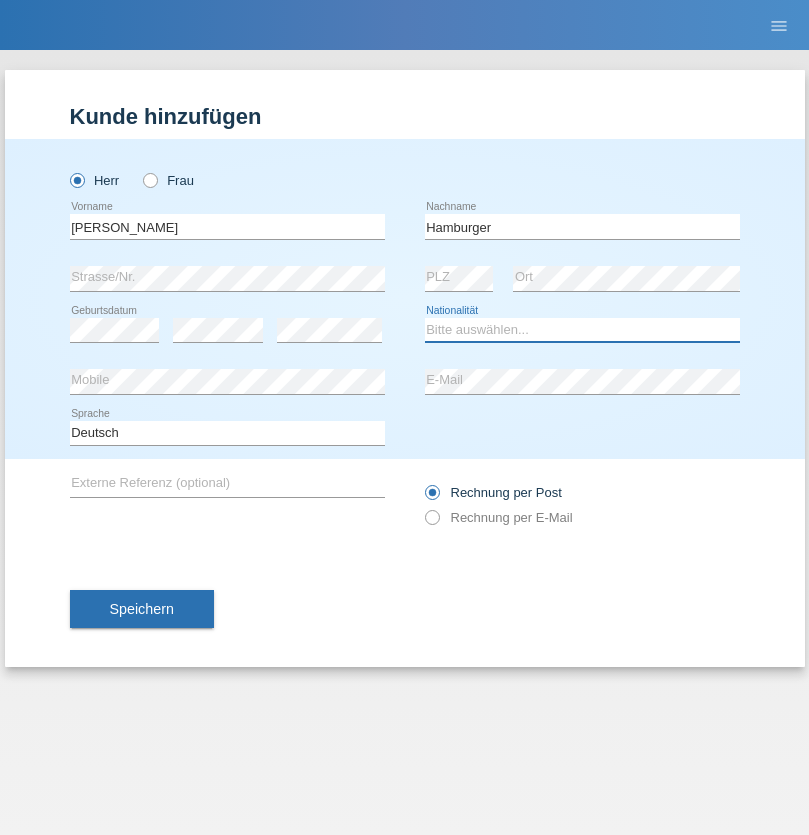 select on "CH" 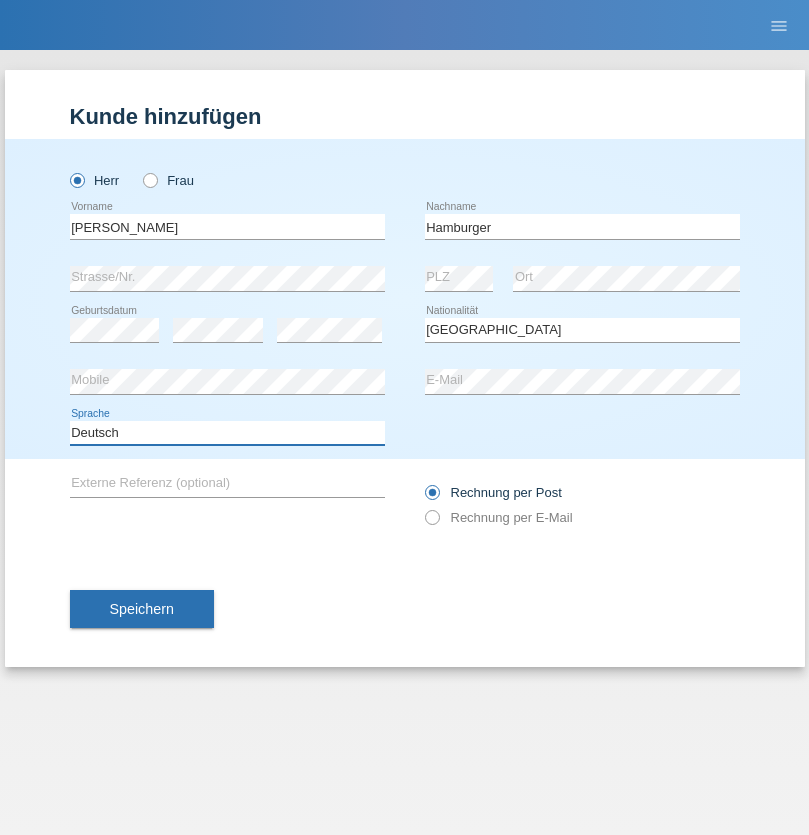 select on "en" 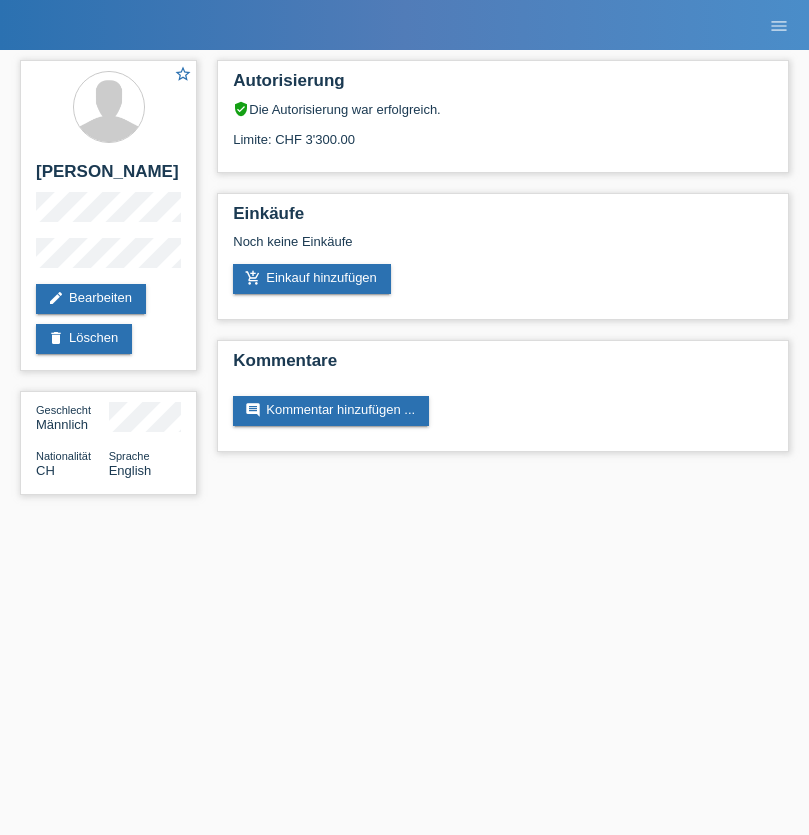 scroll, scrollTop: 0, scrollLeft: 0, axis: both 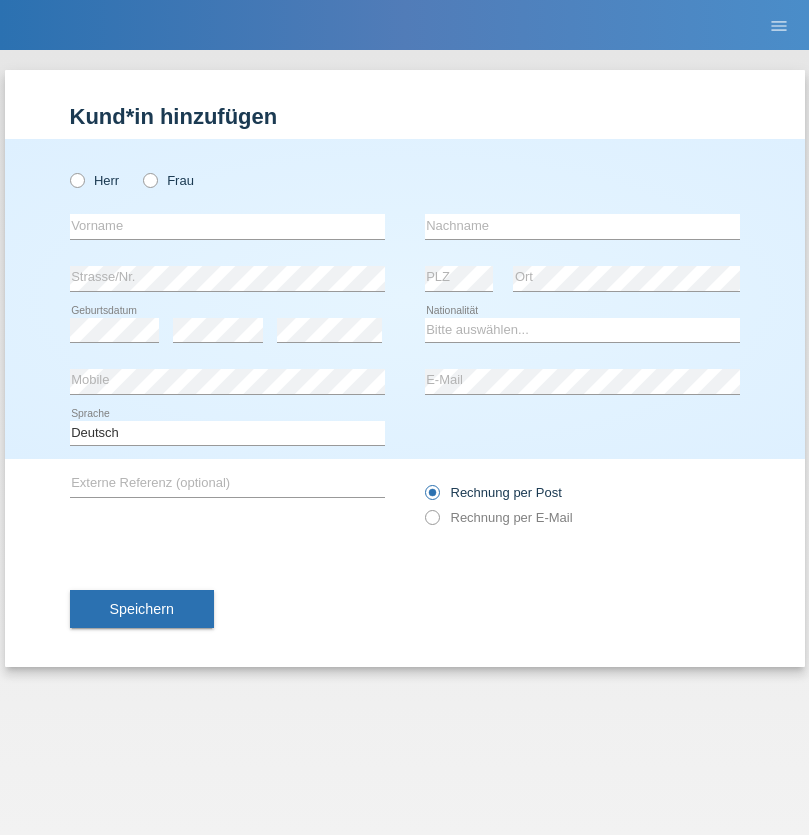 radio on "true" 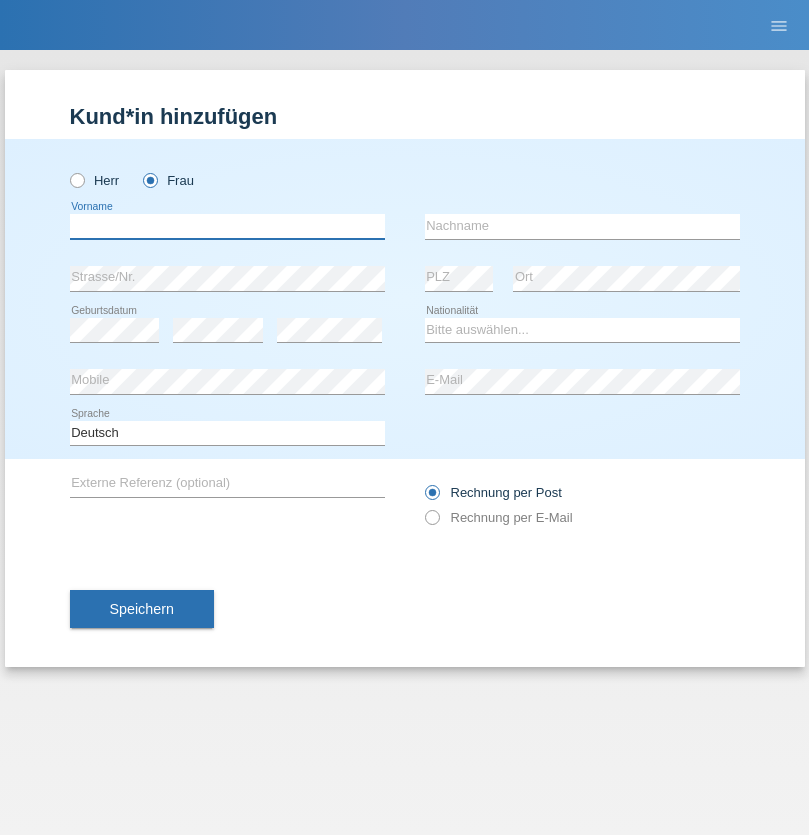 click at bounding box center [227, 226] 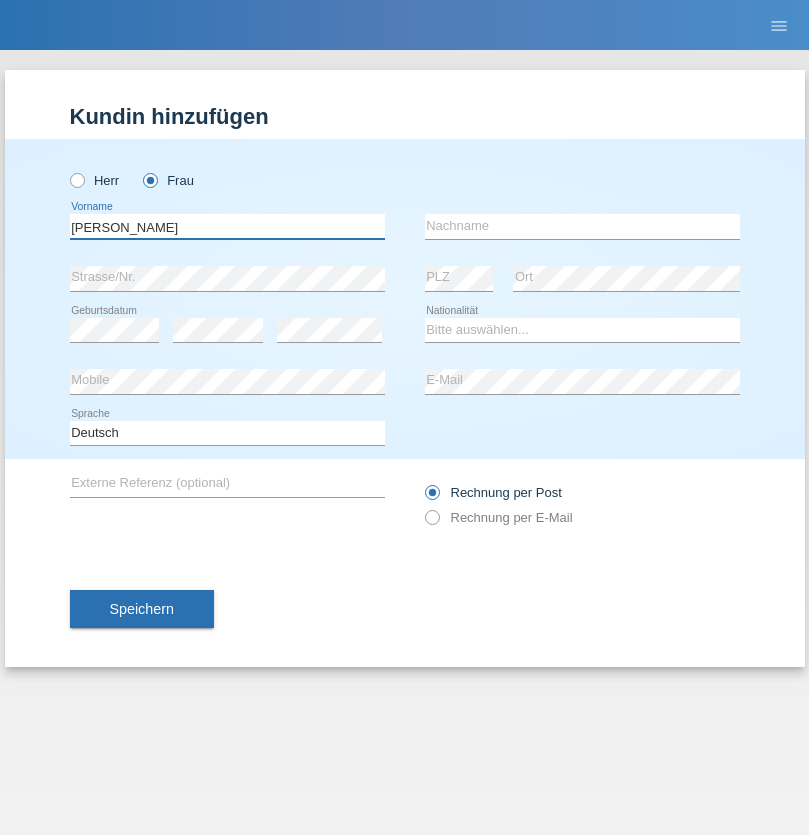 type on "[PERSON_NAME]" 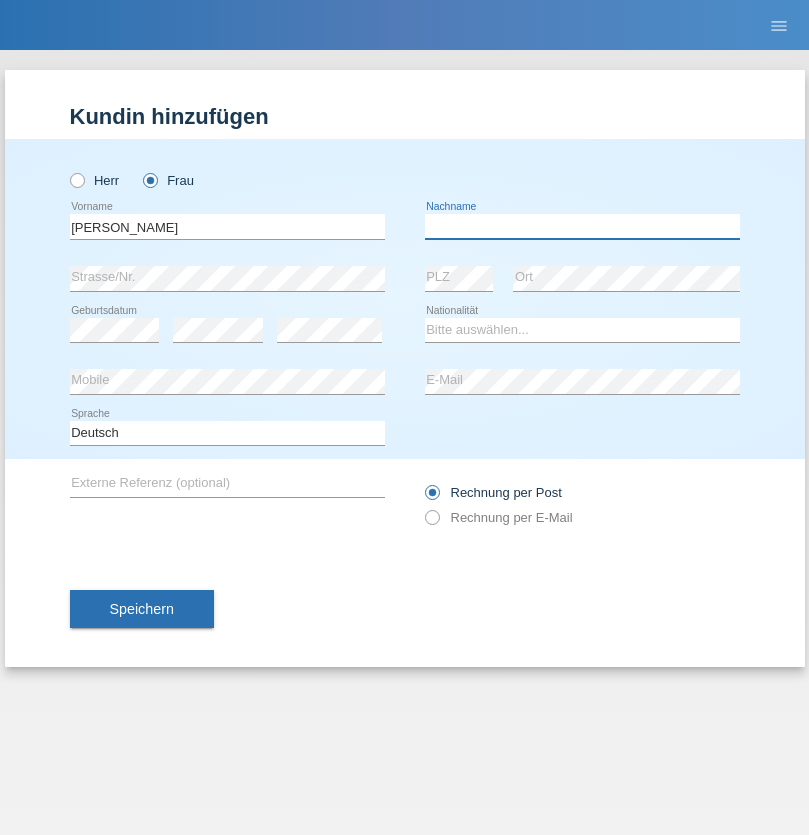 click at bounding box center [582, 226] 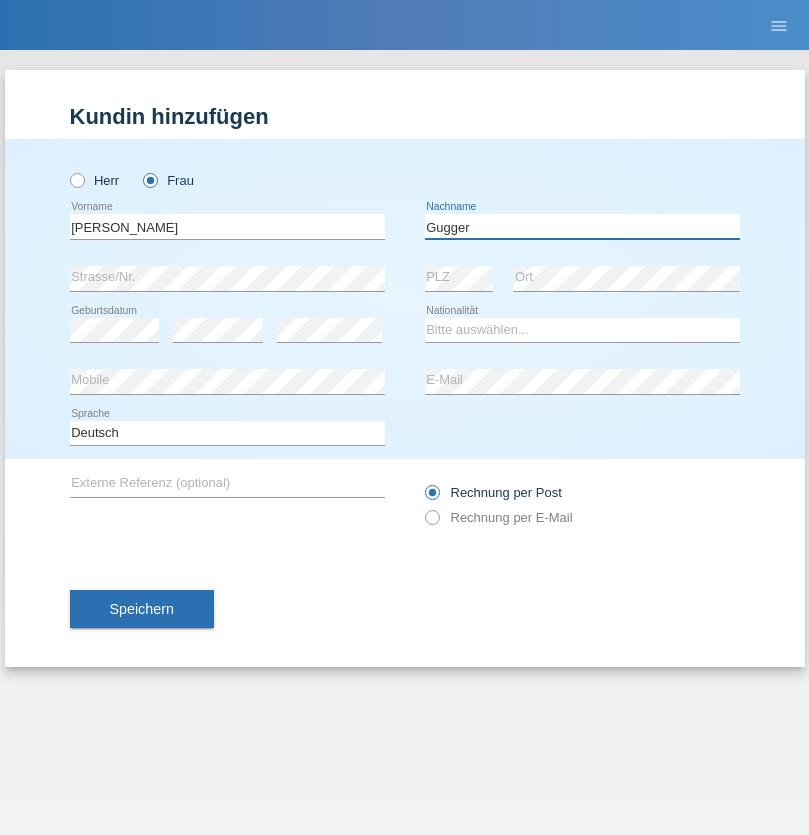 type on "Gugger" 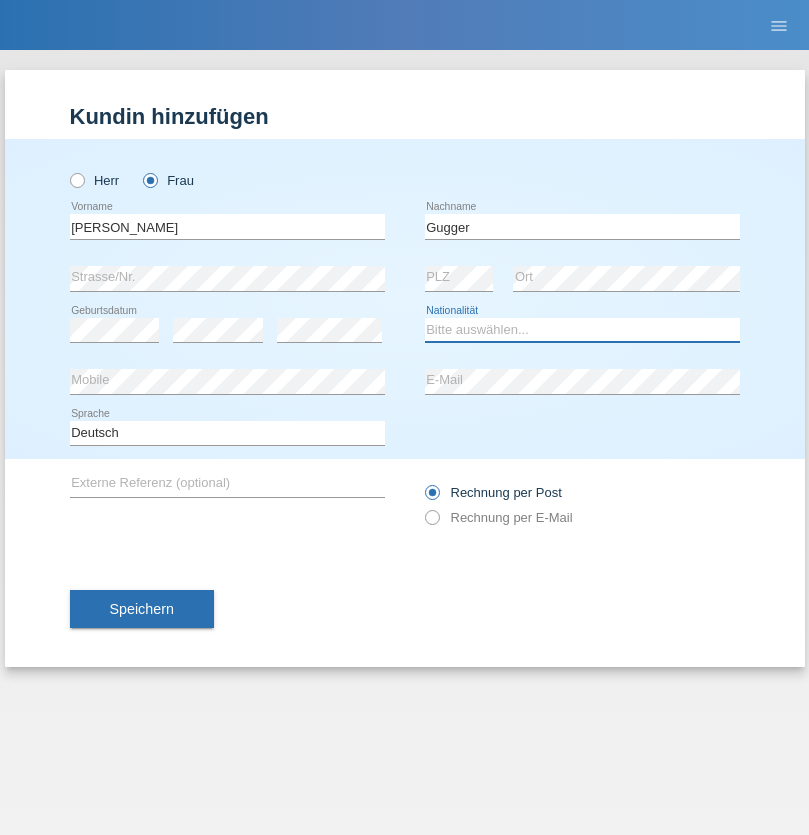 select on "CH" 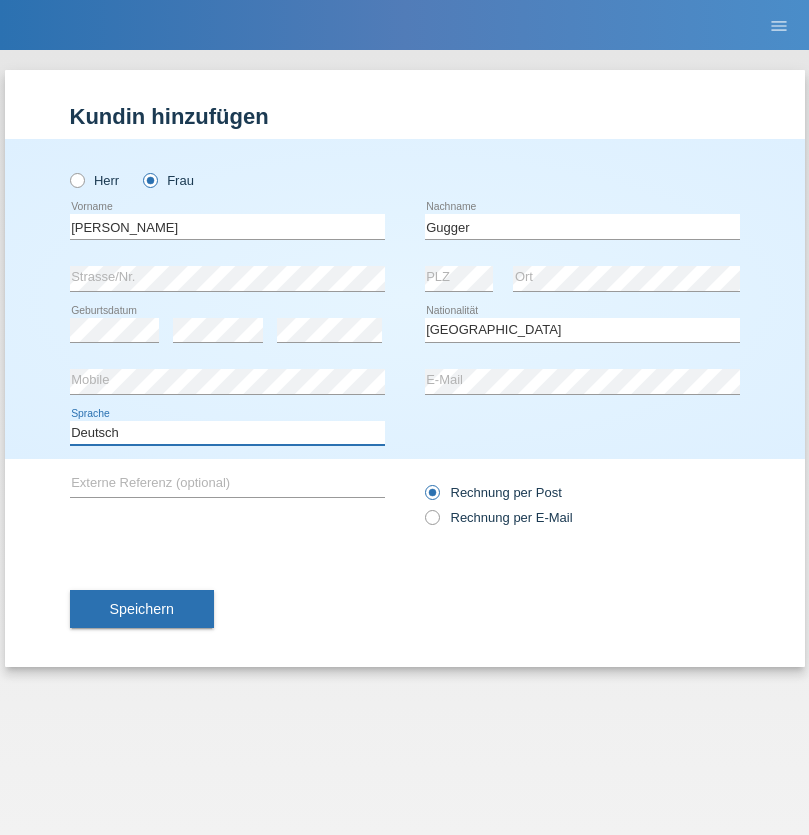 select on "en" 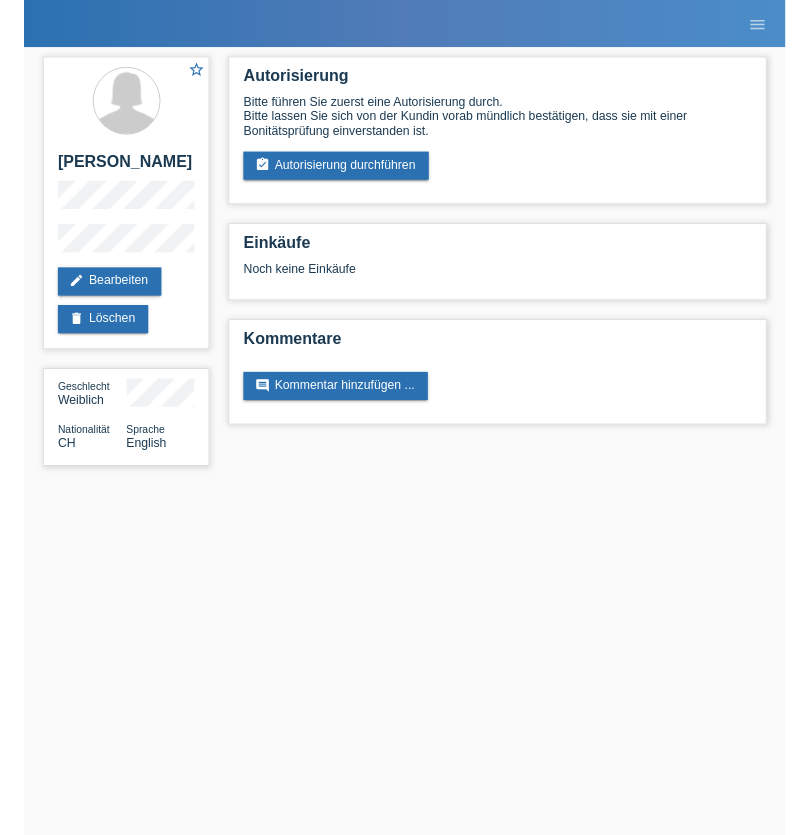 scroll, scrollTop: 0, scrollLeft: 0, axis: both 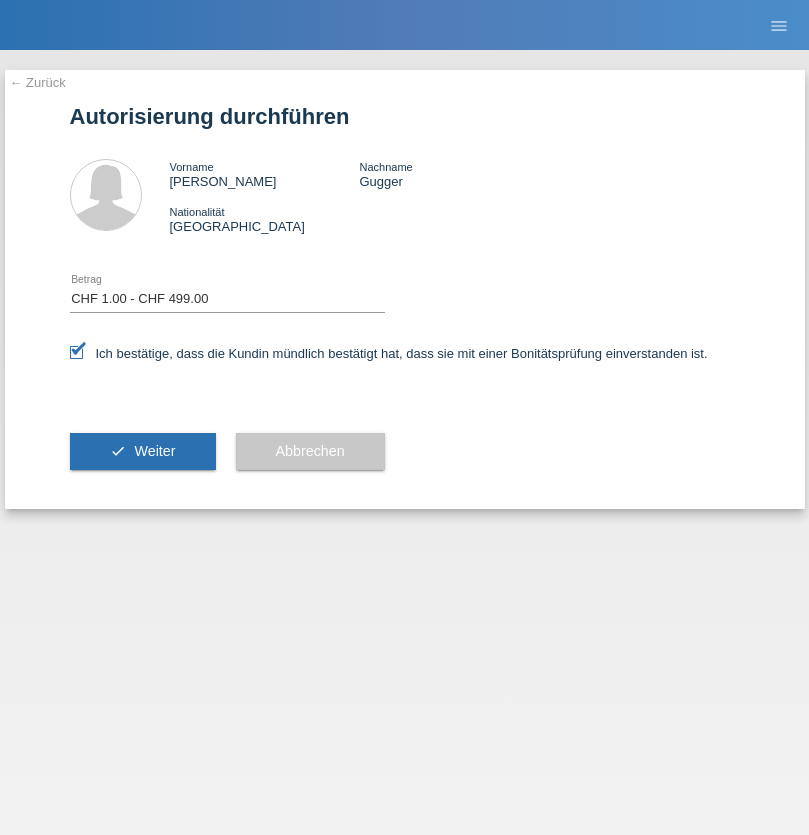 select on "1" 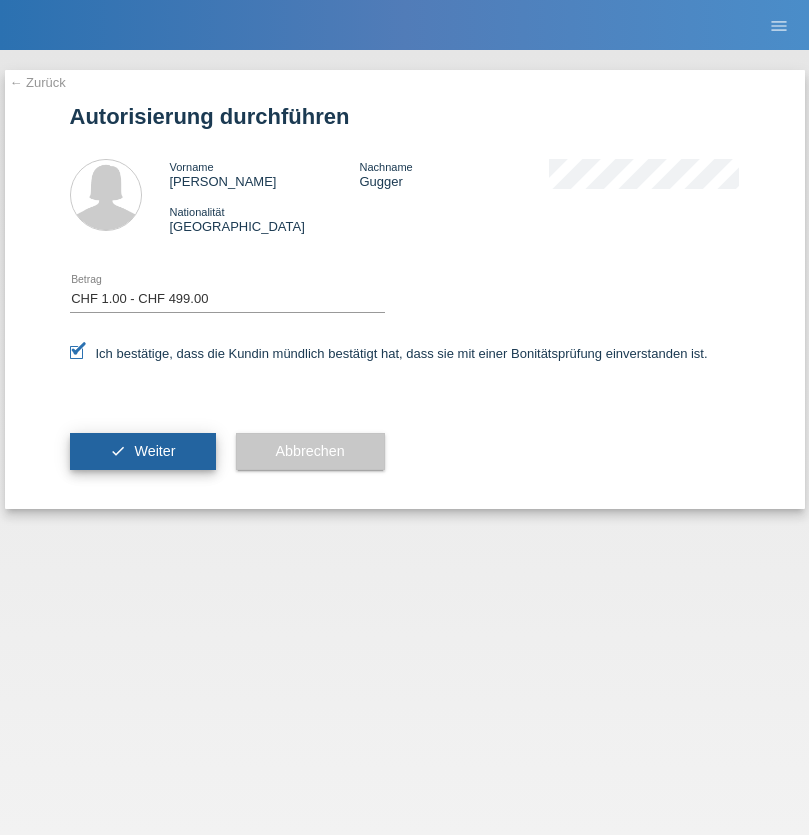 click on "Weiter" at bounding box center (154, 451) 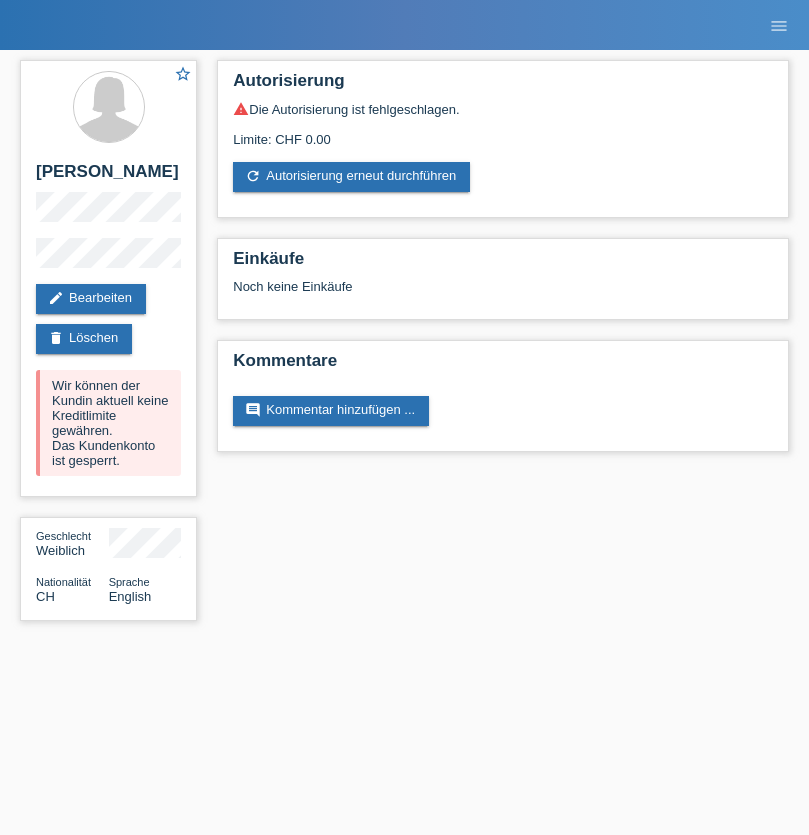 scroll, scrollTop: 0, scrollLeft: 0, axis: both 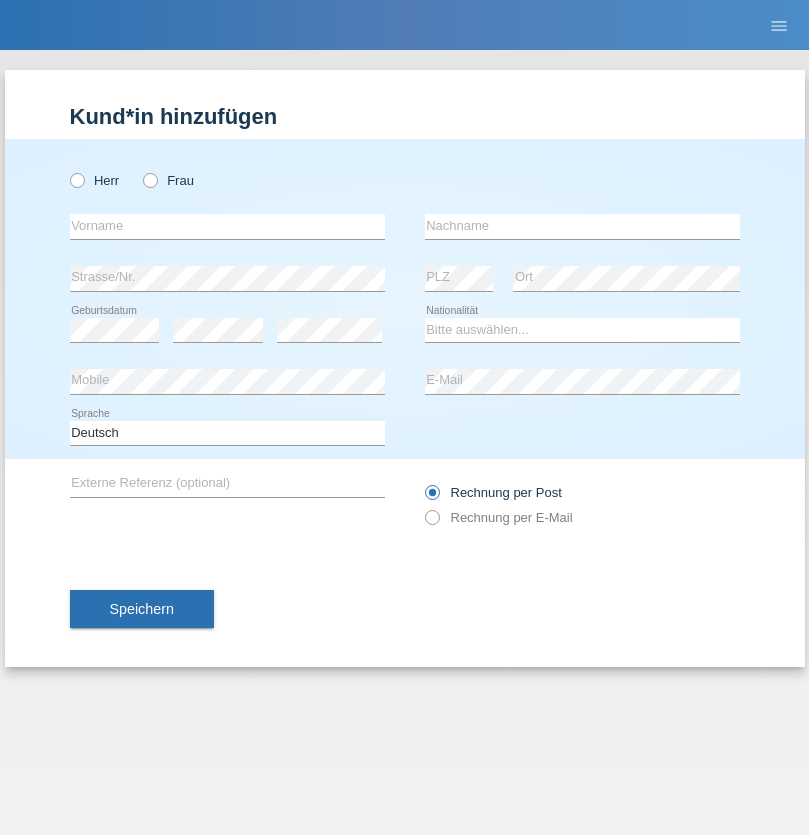 radio on "true" 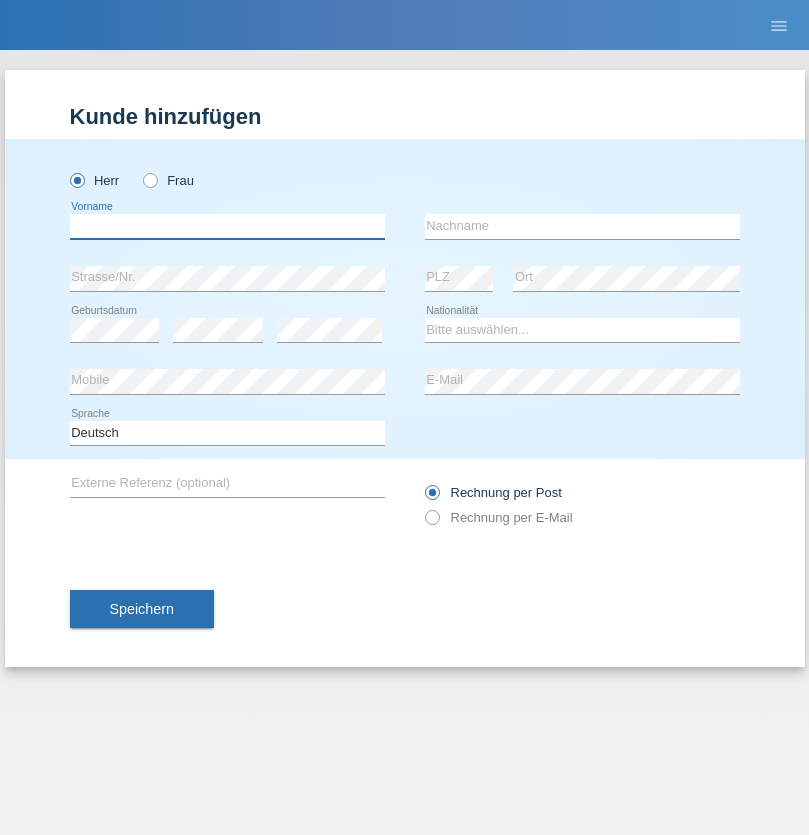 click at bounding box center [227, 226] 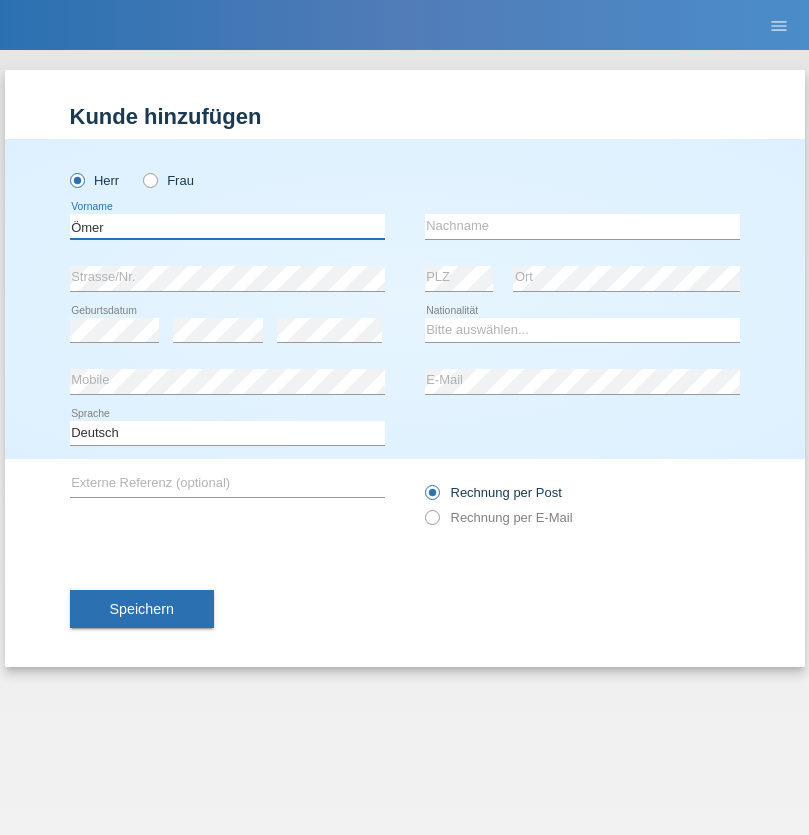 type on "Ömer" 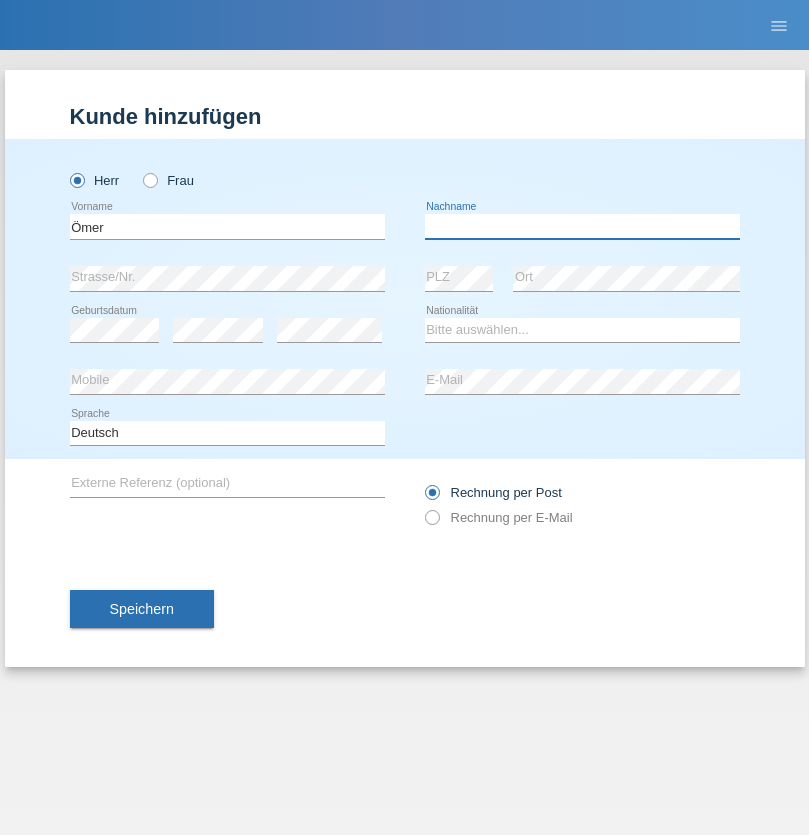 click at bounding box center [582, 226] 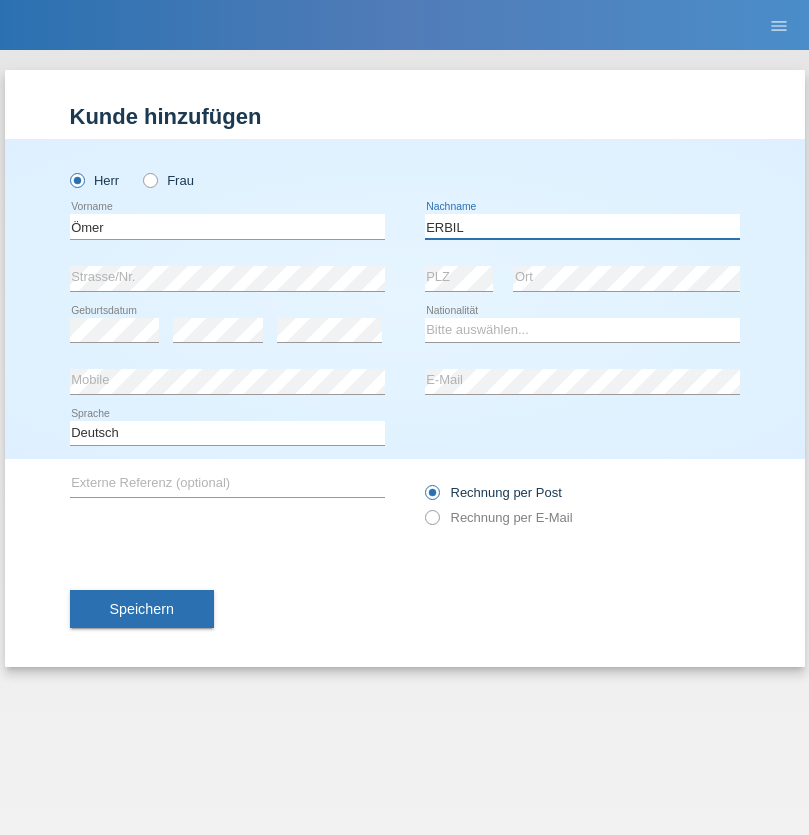 type on "ERBIL" 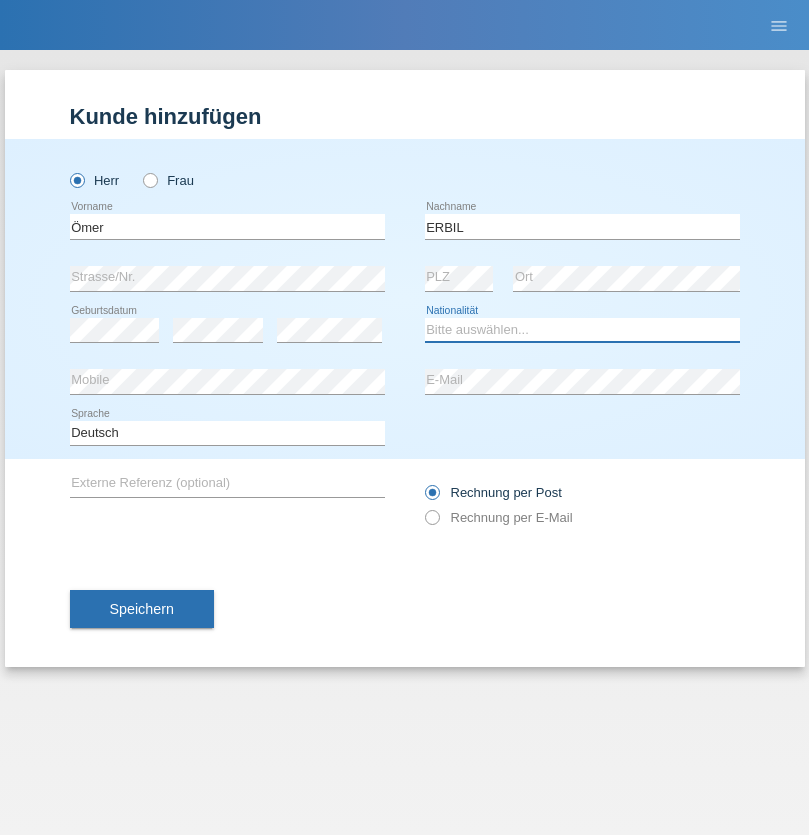 select on "TR" 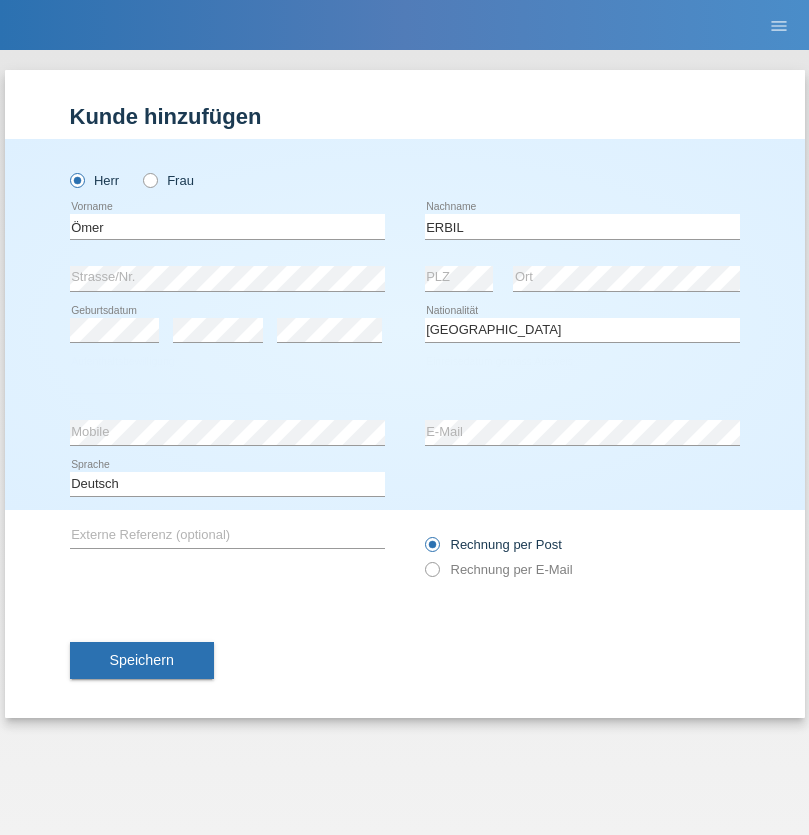 select on "C" 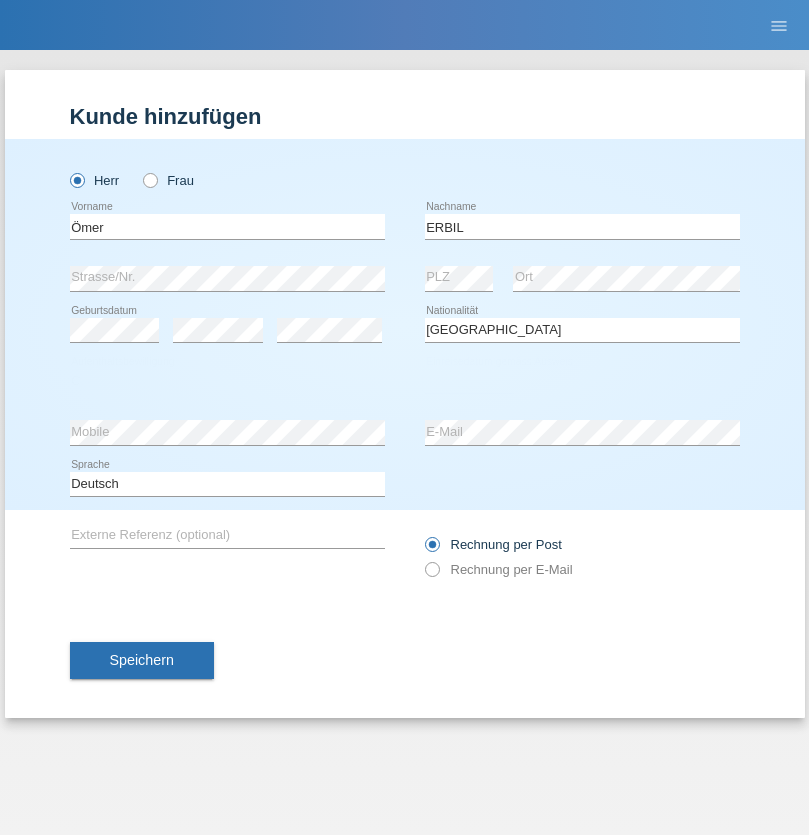 select on "27" 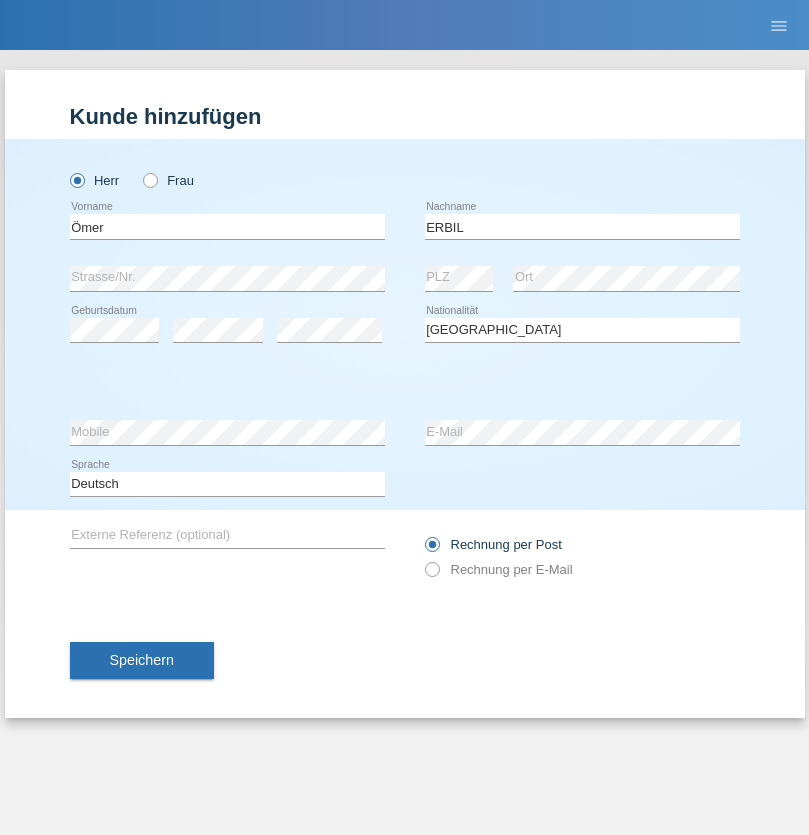 select on "01" 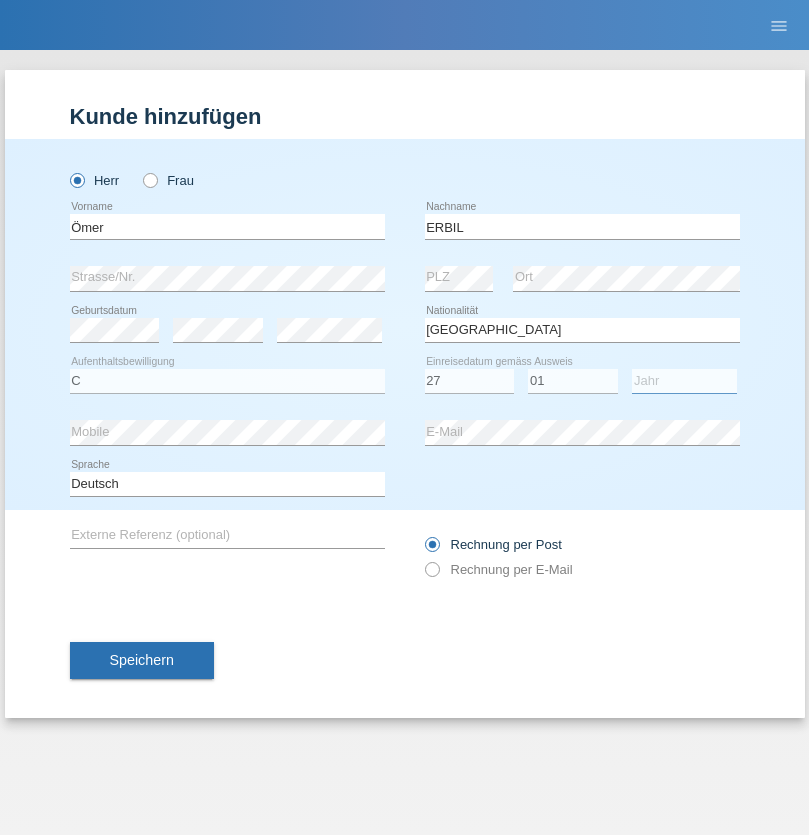 select on "1996" 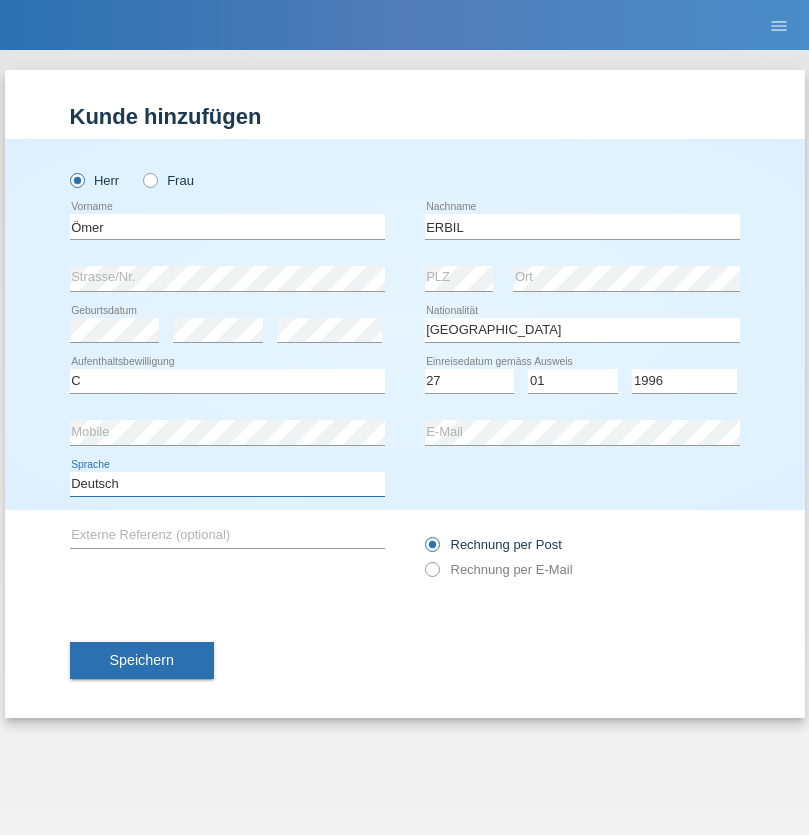 select on "en" 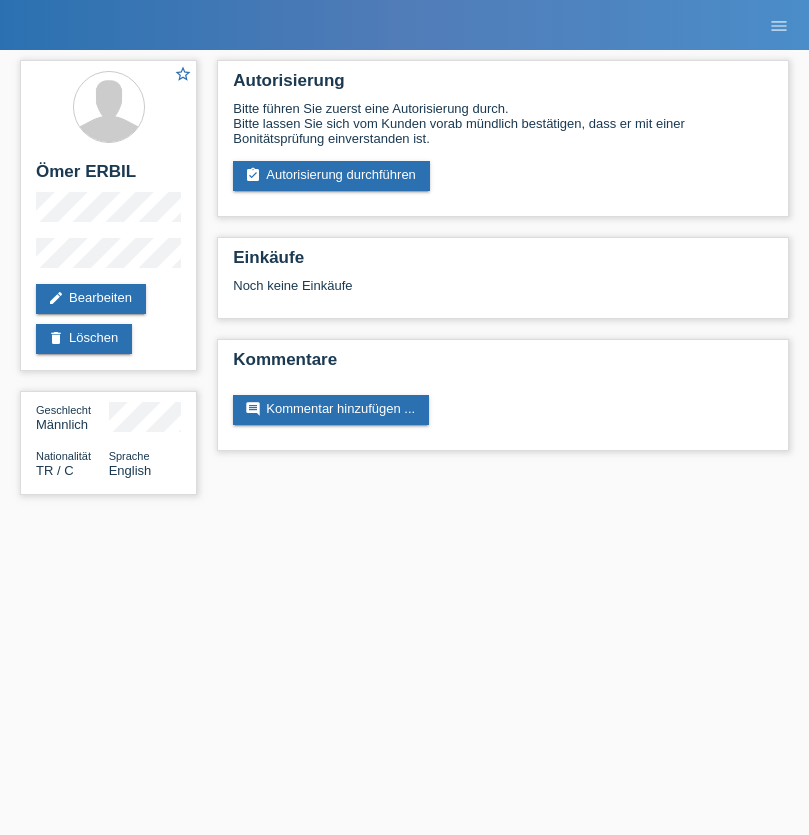 scroll, scrollTop: 0, scrollLeft: 0, axis: both 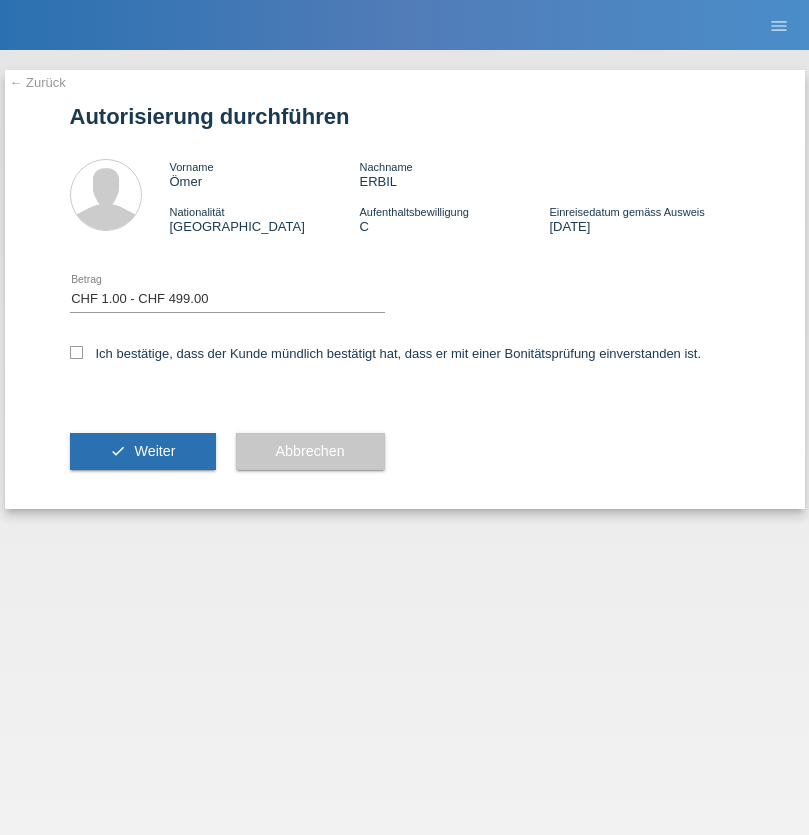 select on "1" 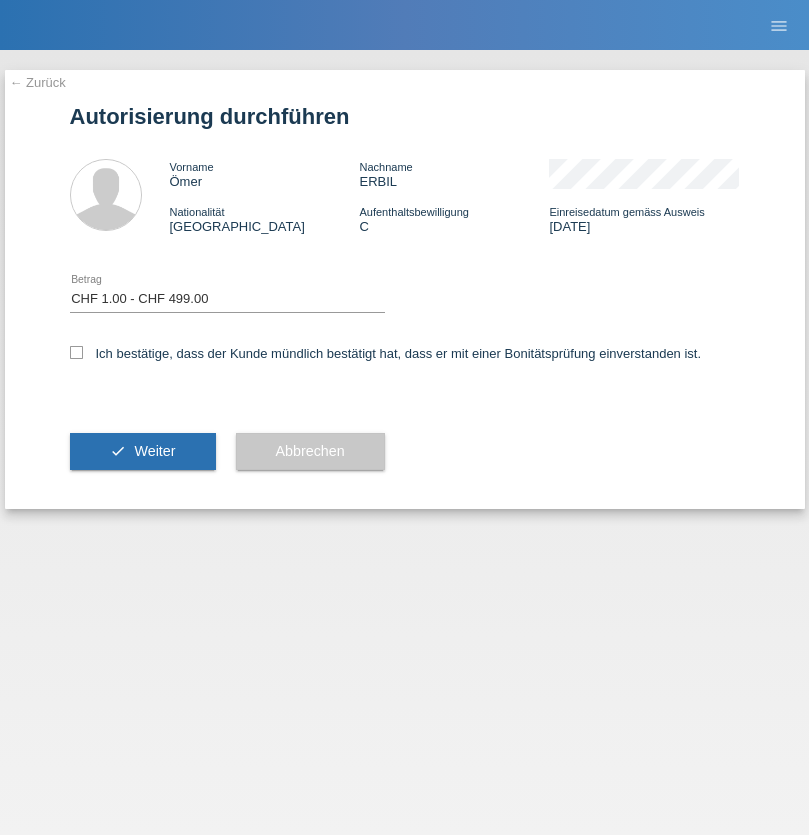 scroll, scrollTop: 0, scrollLeft: 0, axis: both 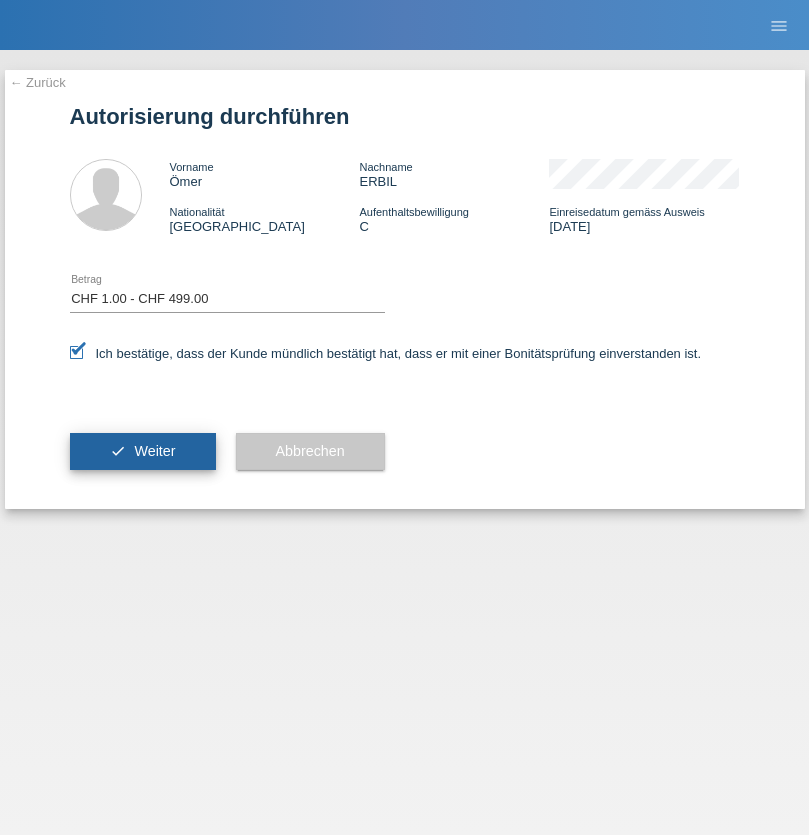click on "Weiter" at bounding box center (154, 451) 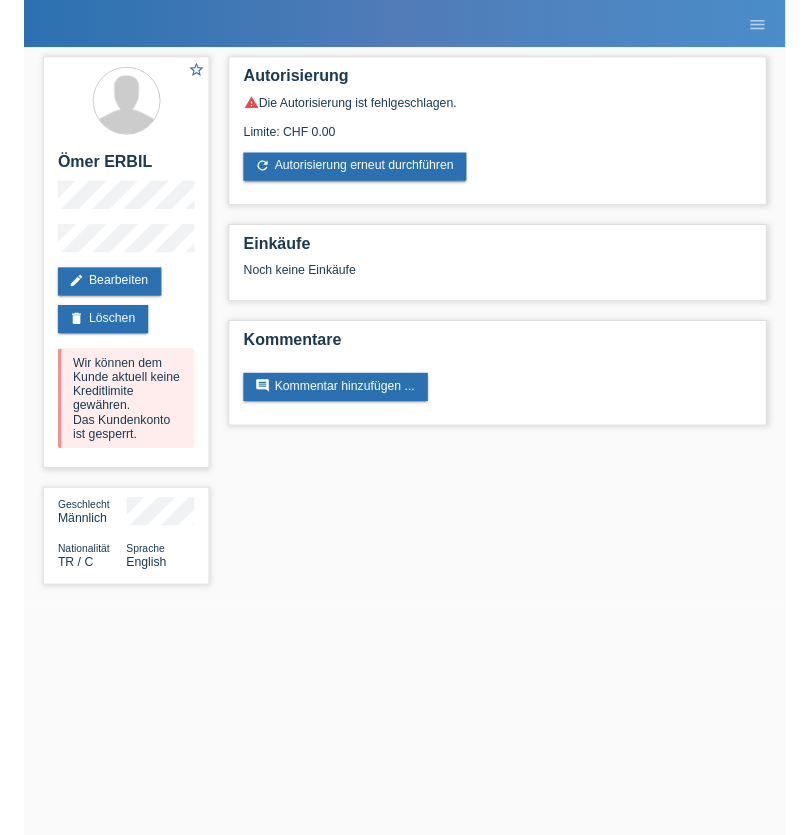scroll, scrollTop: 0, scrollLeft: 0, axis: both 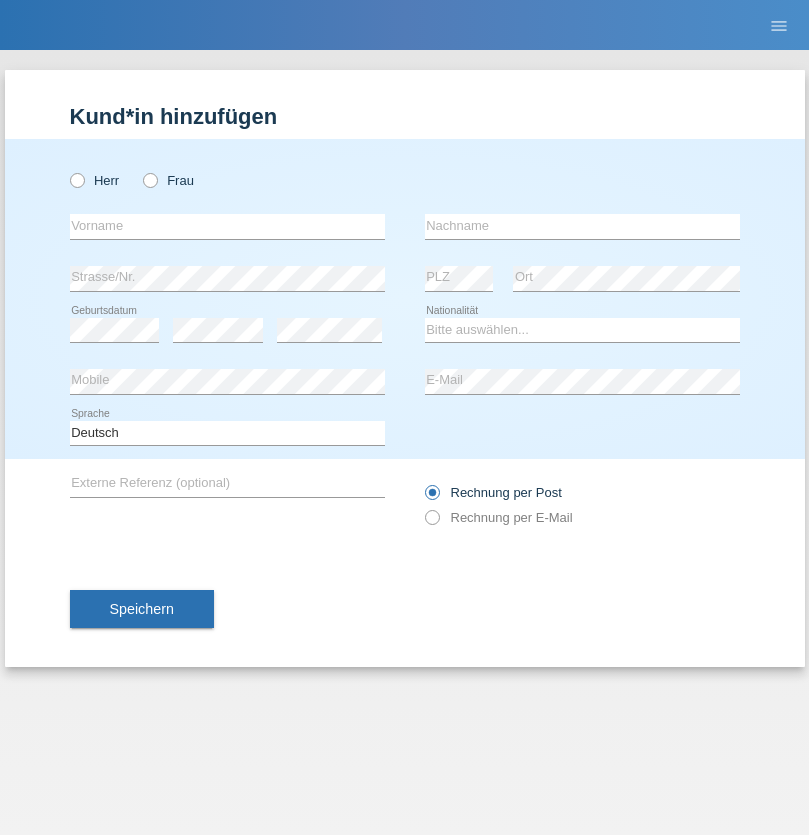radio on "true" 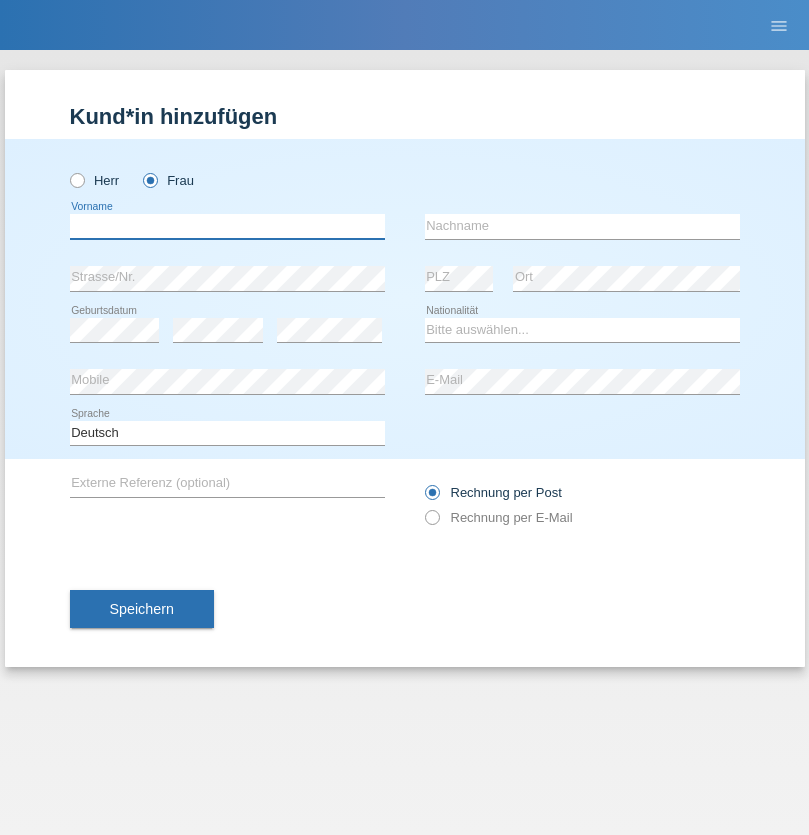 click at bounding box center [227, 226] 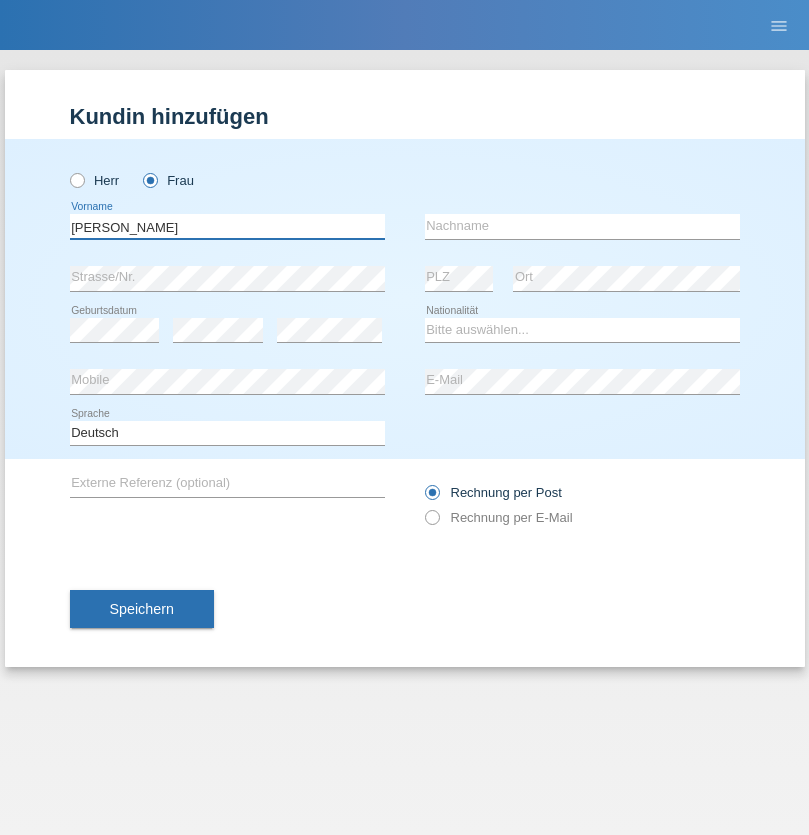 type on "[PERSON_NAME]" 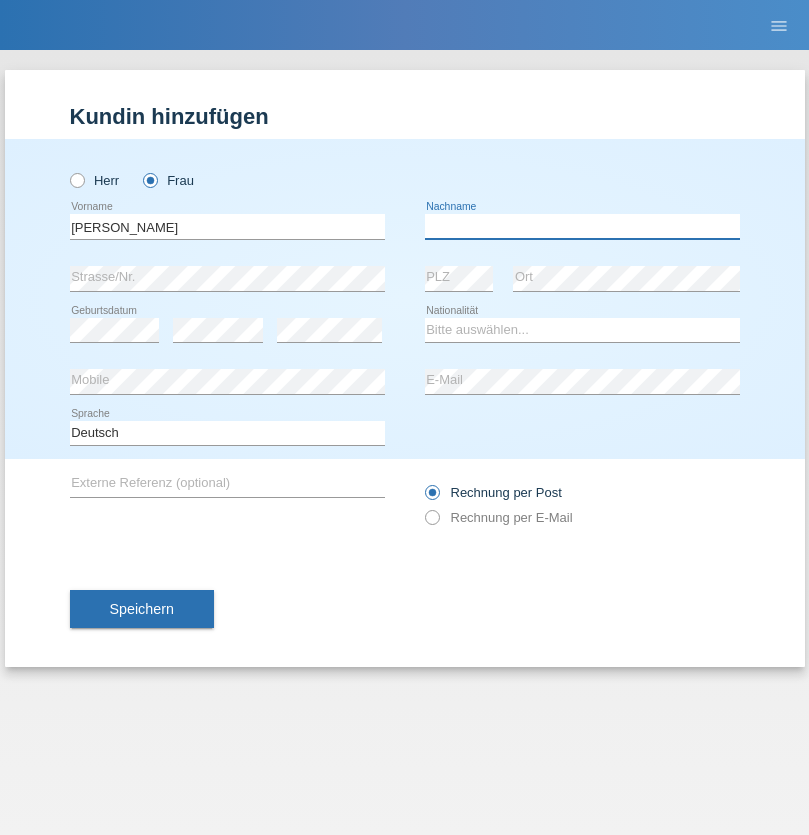 click at bounding box center (582, 226) 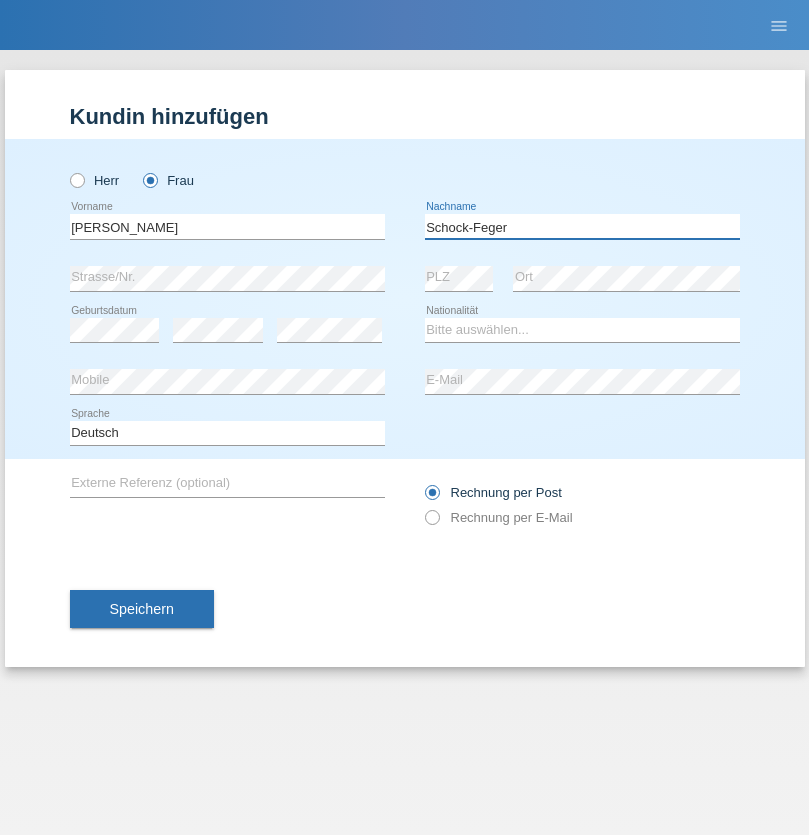 type on "Schock-Feger" 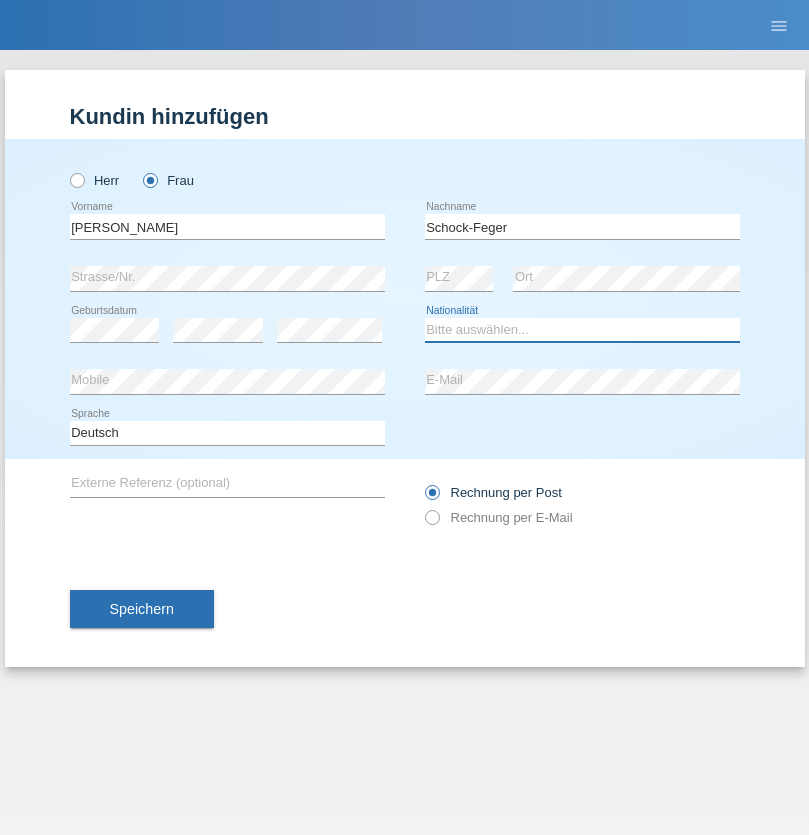 select on "CH" 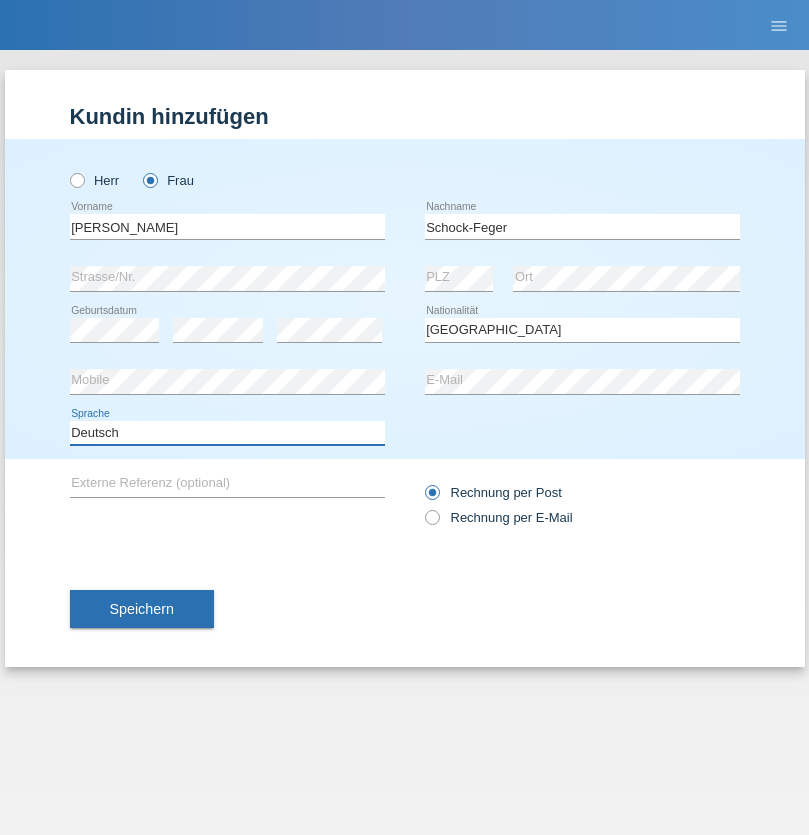 select on "en" 